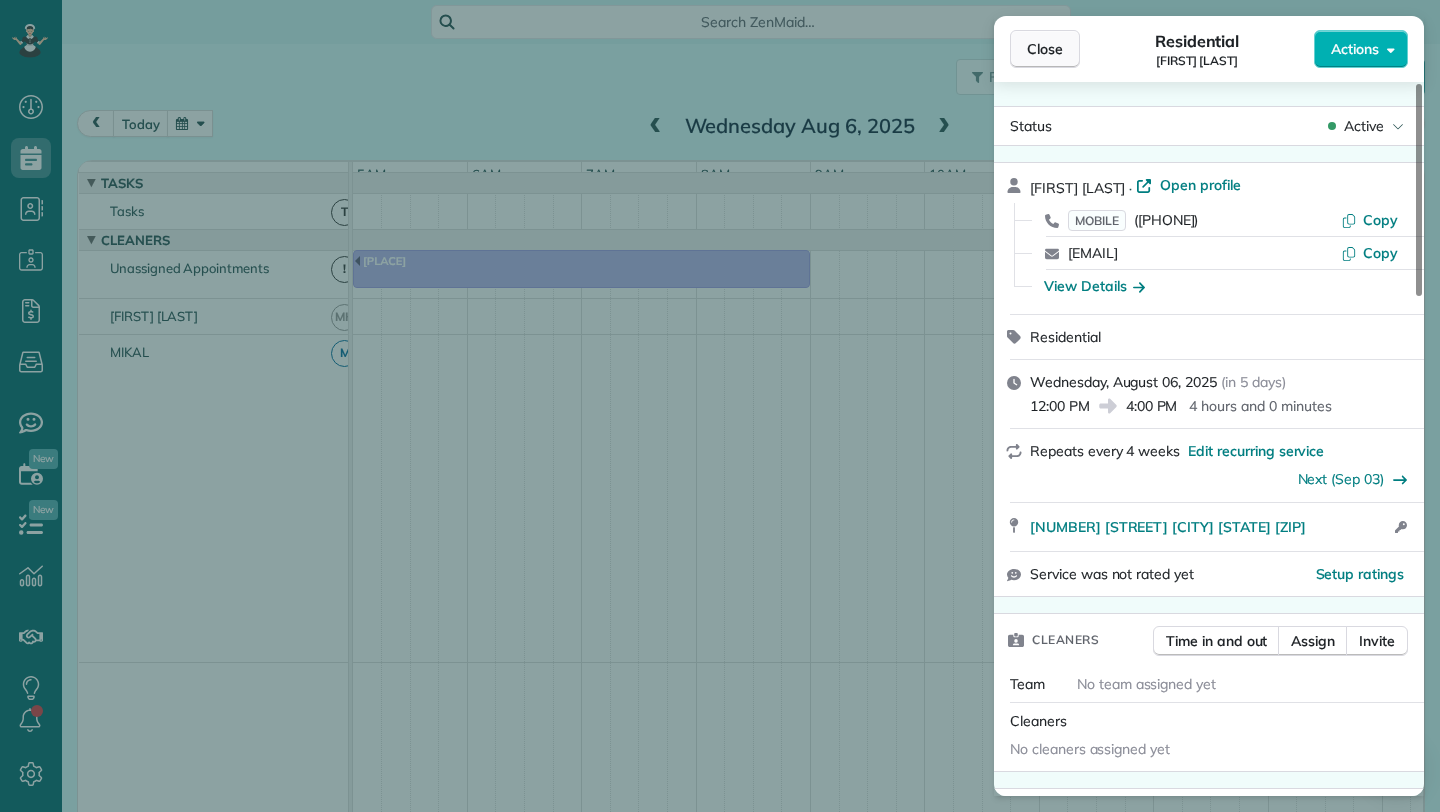 scroll, scrollTop: 0, scrollLeft: 0, axis: both 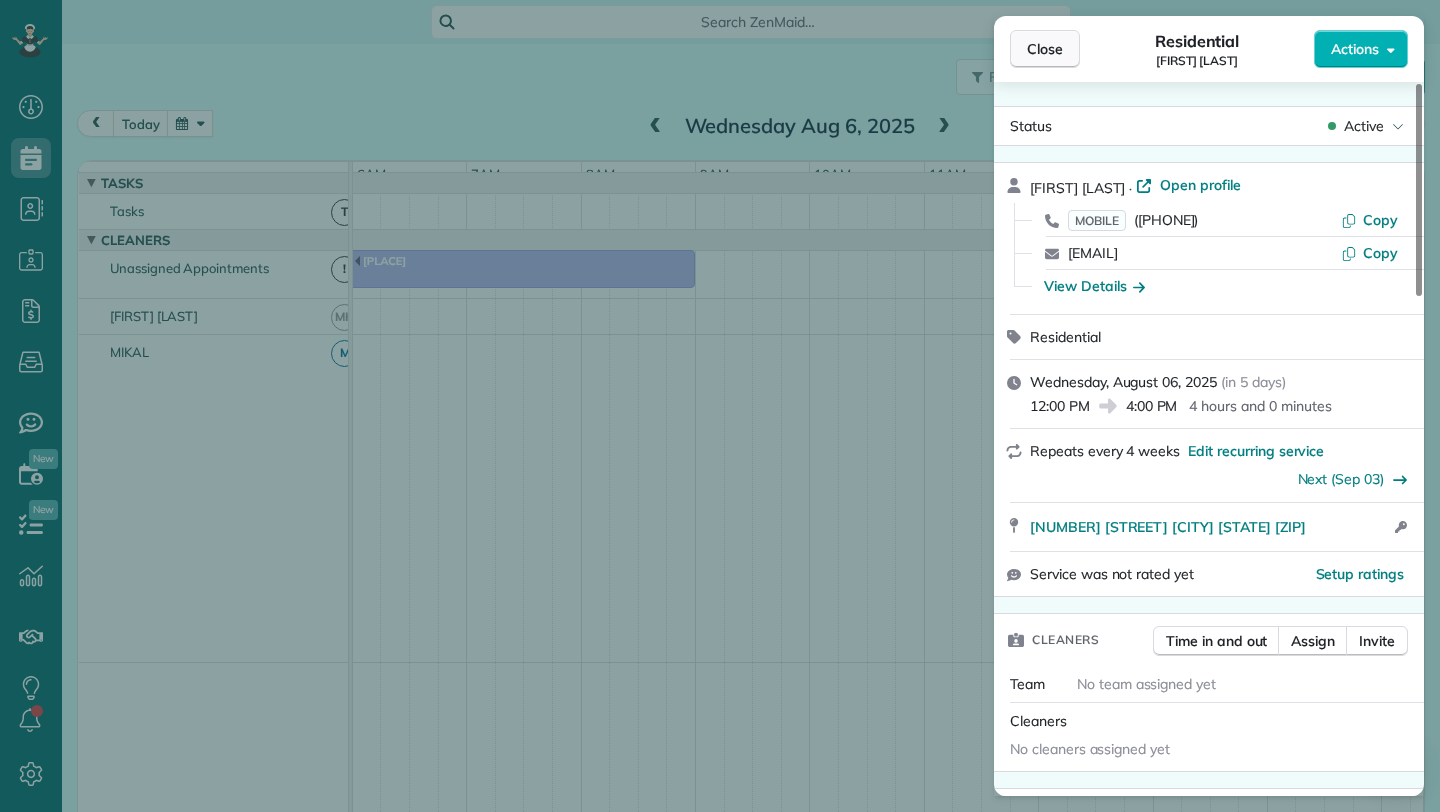 click on "Close" at bounding box center (1045, 49) 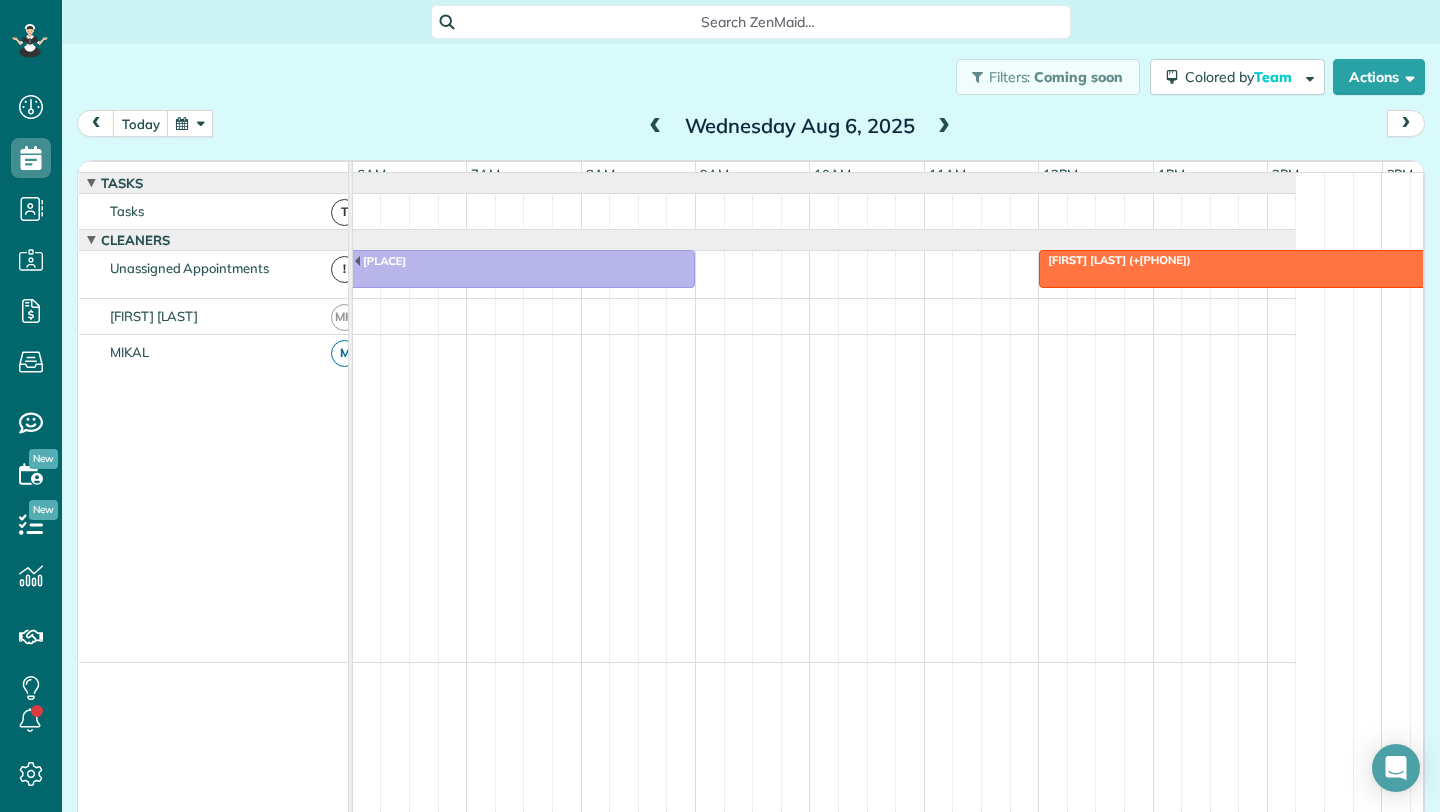 scroll, scrollTop: 0, scrollLeft: 369, axis: horizontal 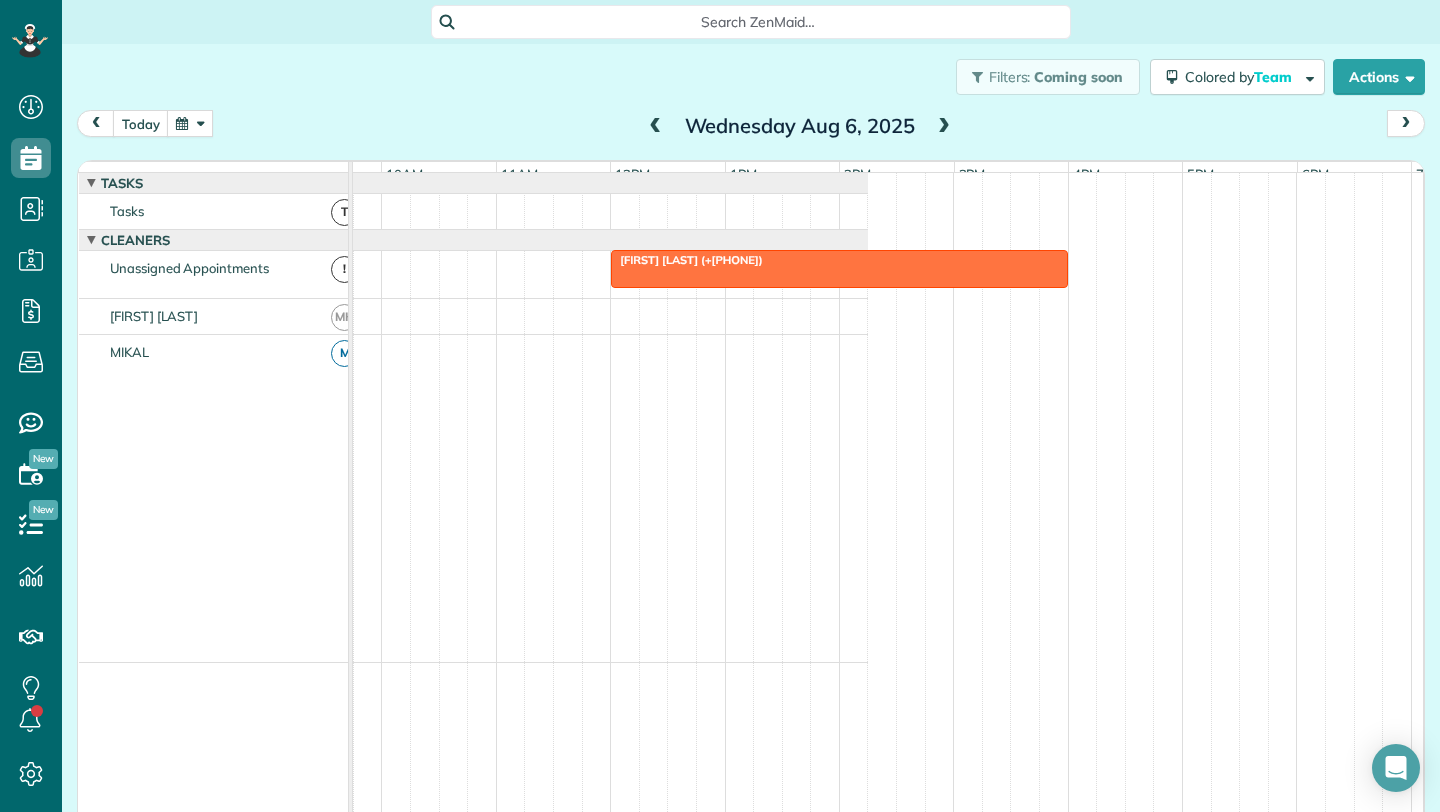 click at bounding box center [656, 127] 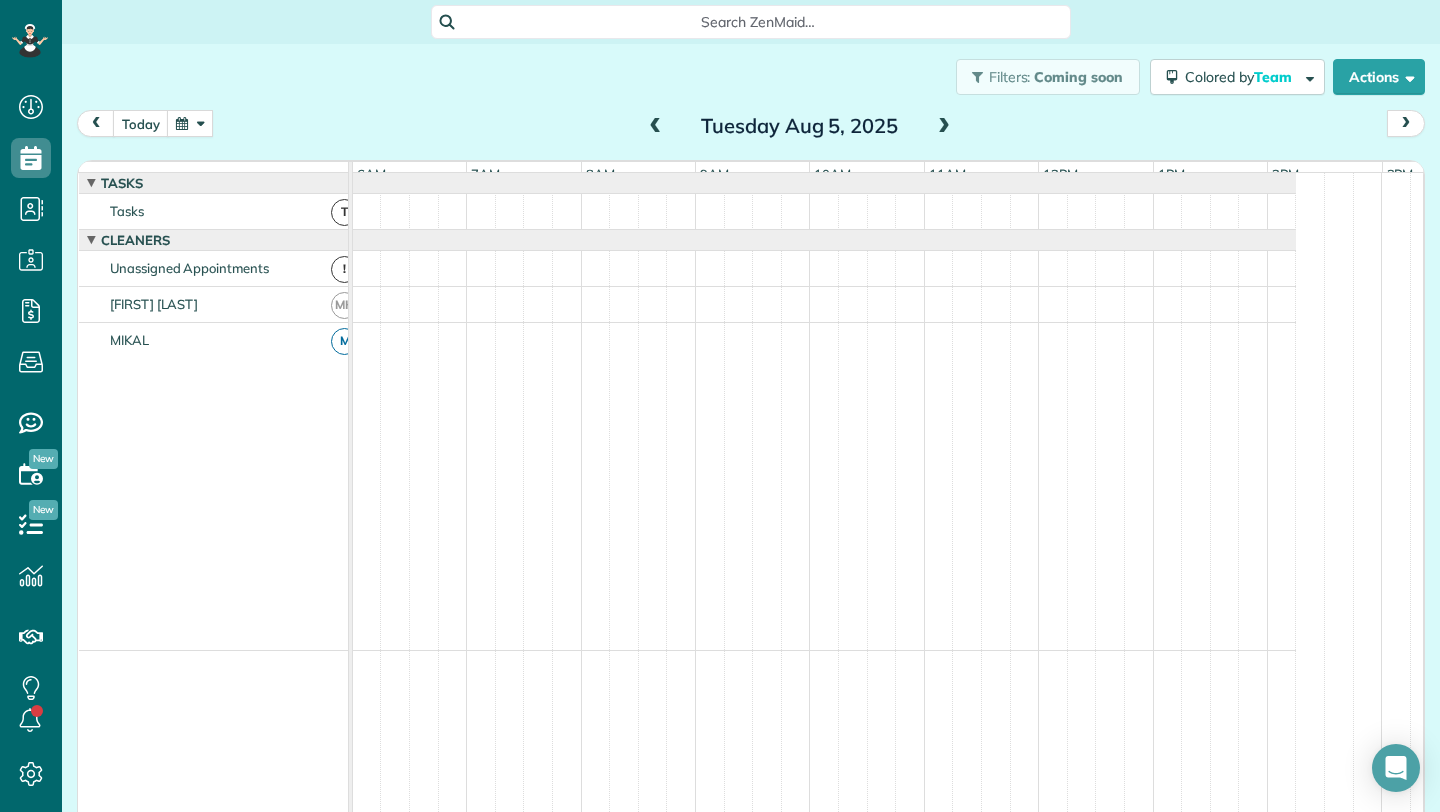 scroll, scrollTop: 15, scrollLeft: 0, axis: vertical 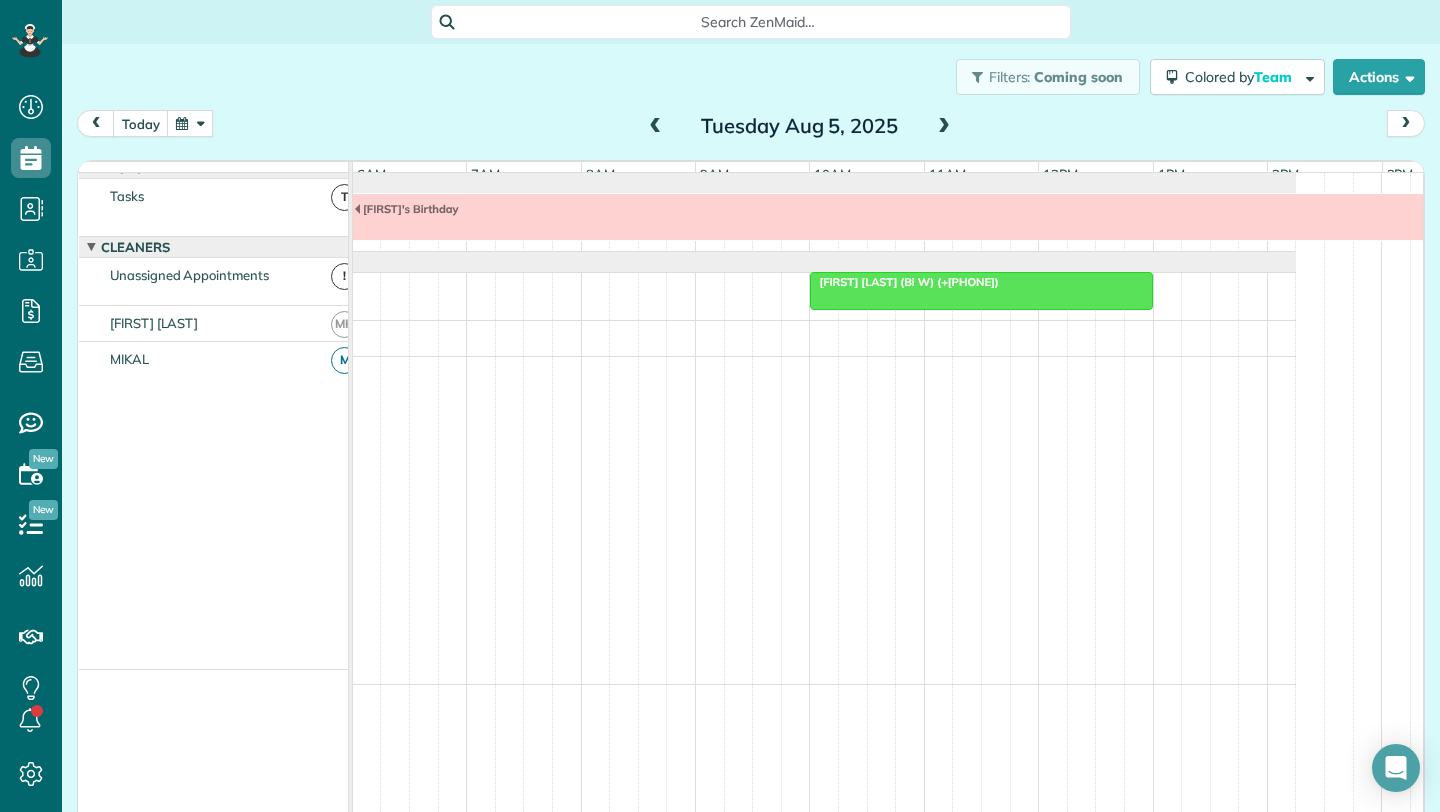click at bounding box center (656, 127) 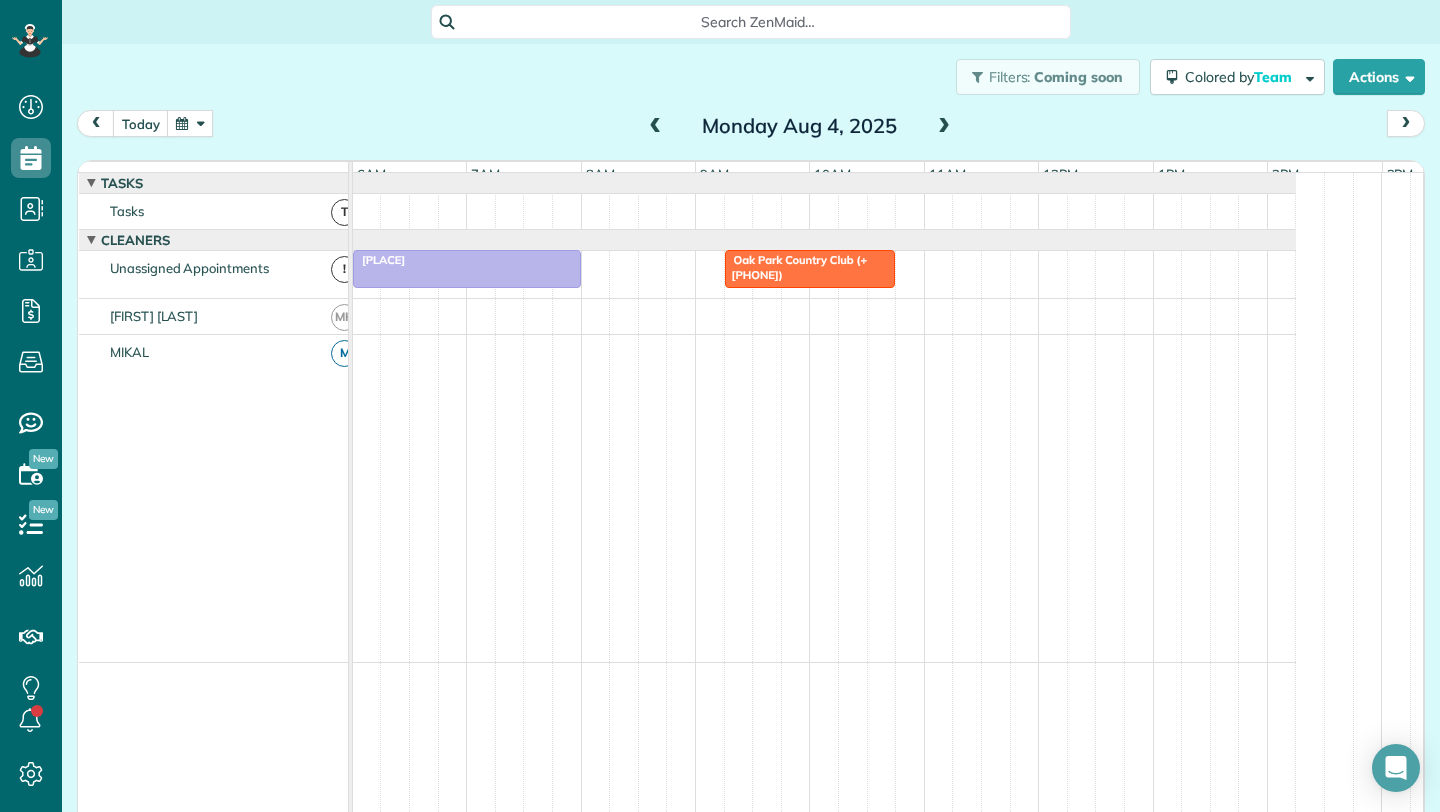 click at bounding box center (944, 127) 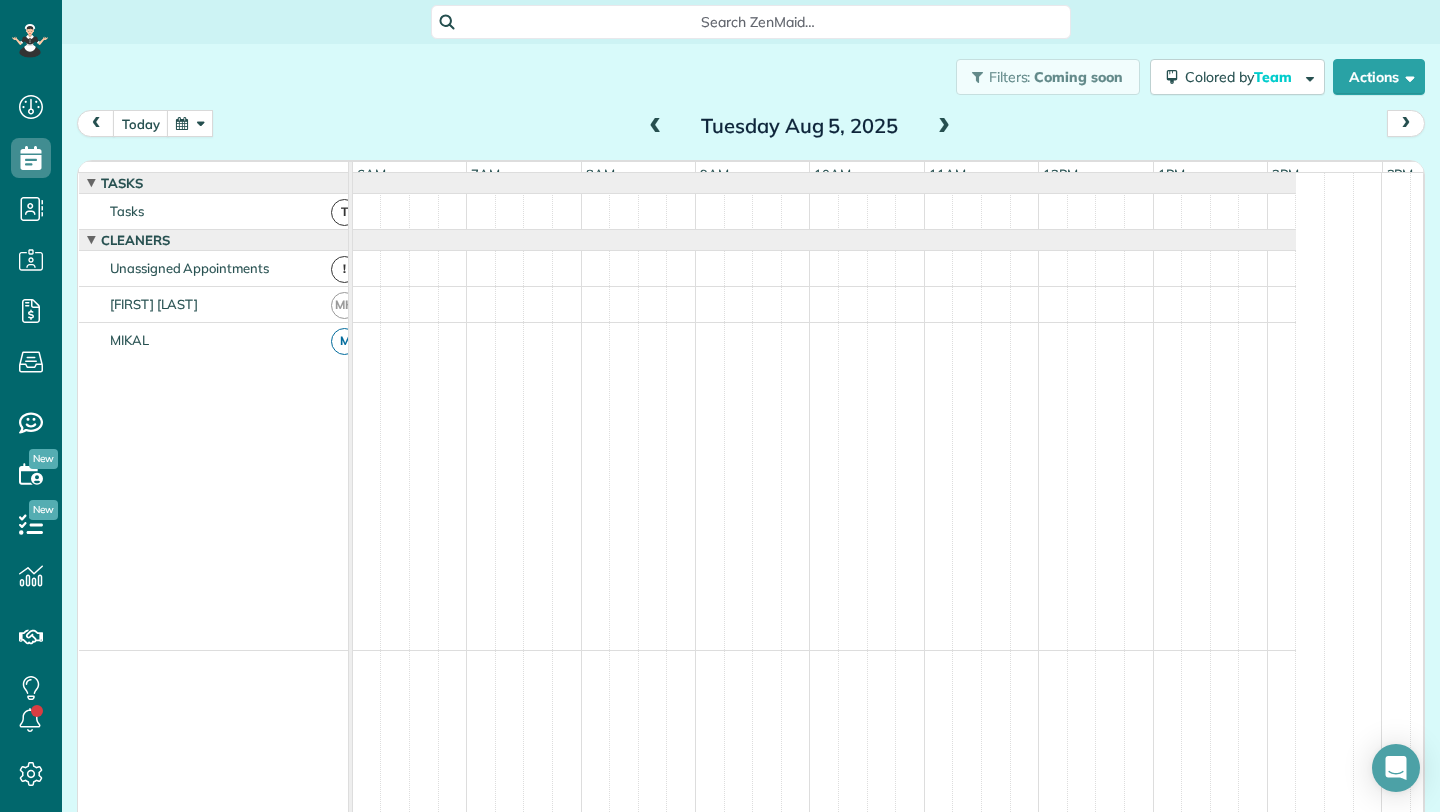 scroll, scrollTop: 15, scrollLeft: 0, axis: vertical 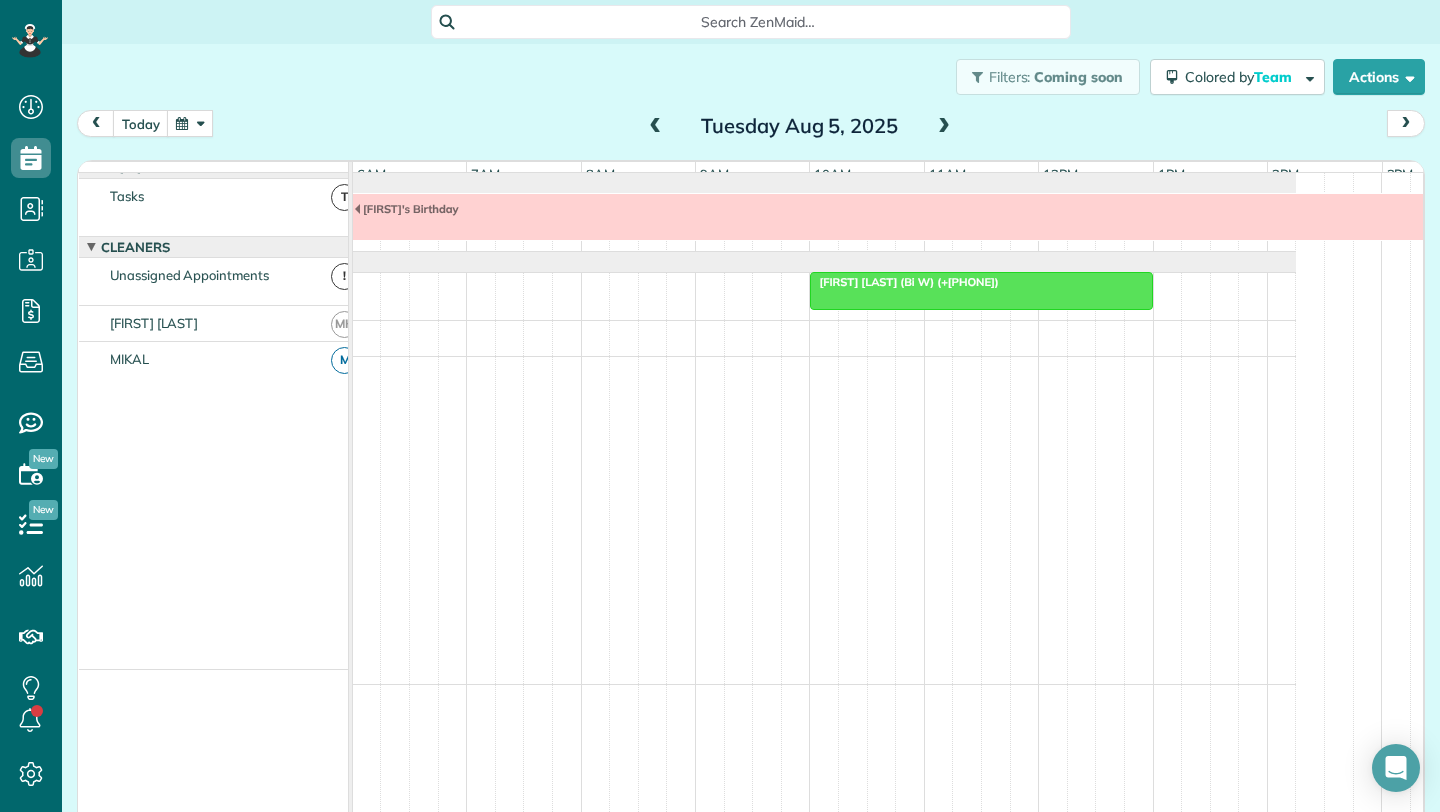 click at bounding box center (944, 127) 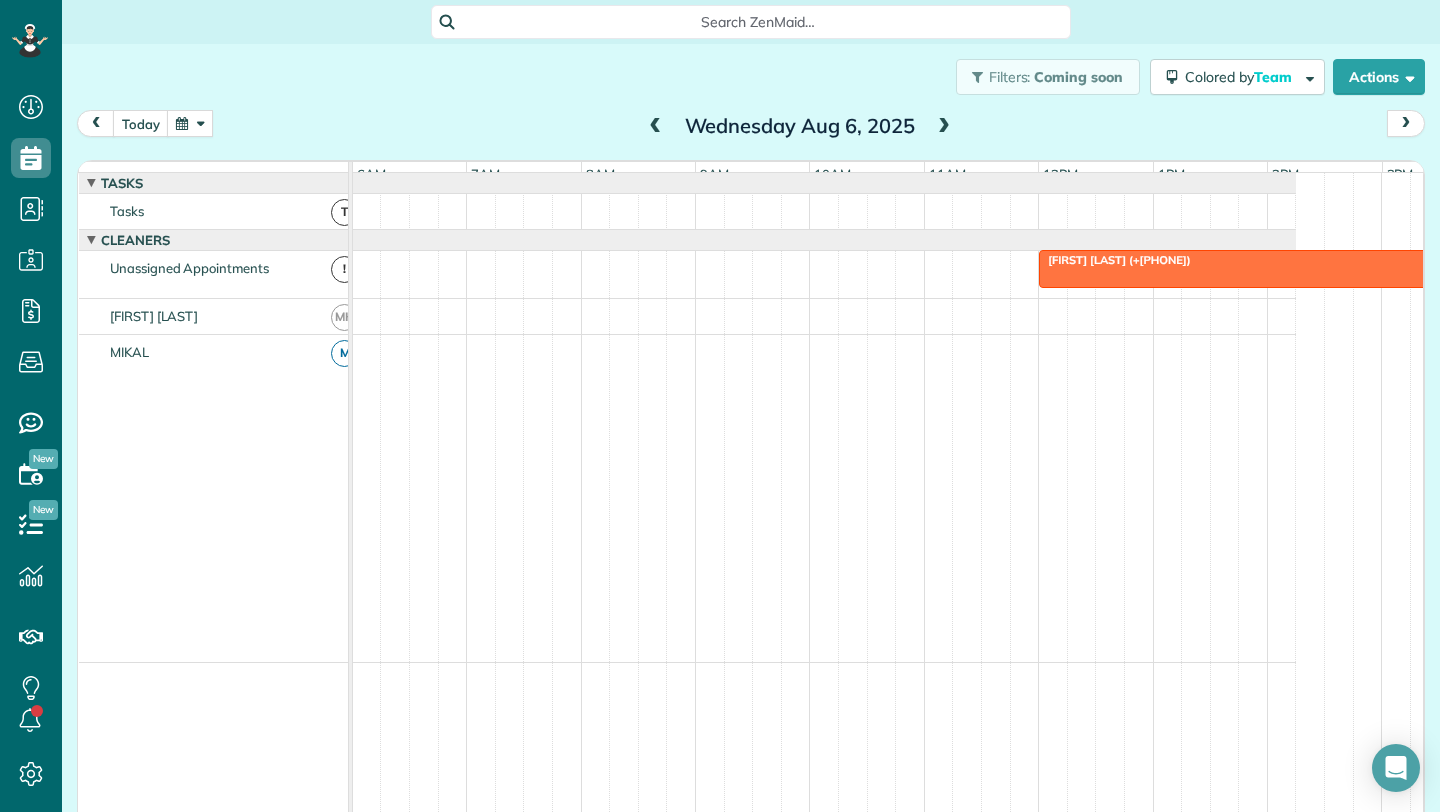 click on "Gabrielle Moore (+13128524381)" at bounding box center [1115, 260] 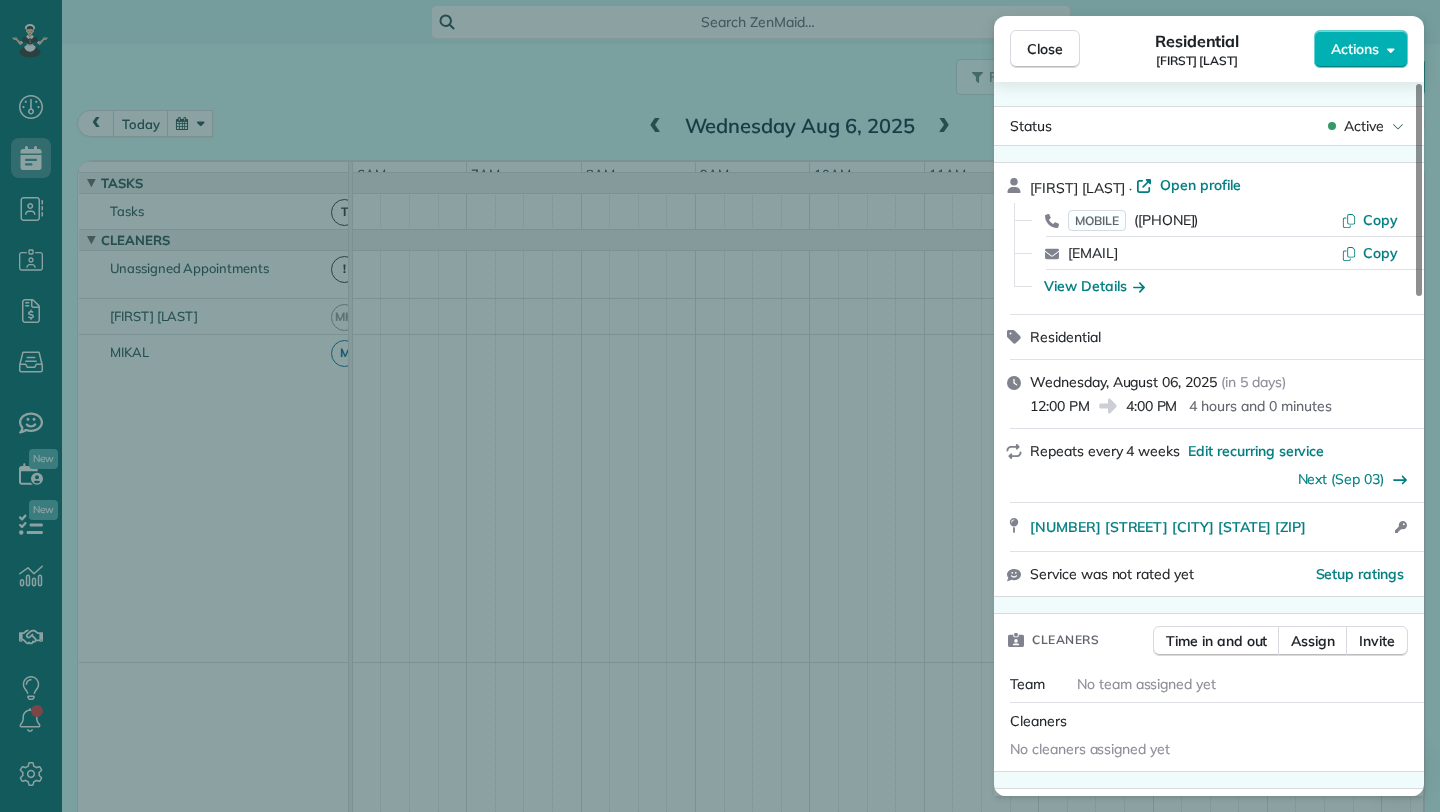 click on "Close Residential Gabrielle Moore Actions Status Active Gabrielle Moore · Open profile MOBILE (312) 852-4381 Copy mooreg011@gmail.com Copy View Details Residential Wednesday, August 06, 2025 ( in 5 days ) 12:00 PM 4:00 PM 4 hours and 0 minutes Repeats every 4 weeks Edit recurring service Next (Sep 03) 61 E 21st St Chicago IL 60616 Open access information Service was not rated yet Setup ratings Cleaners Time in and out Assign Invite Team No team assigned yet Cleaners No cleaners assigned yet Checklist Try Now Keep this appointment up to your standards. Stay on top of every detail, keep your cleaners organised, and your client happy. Assign a checklist Watch a 5 min demo Billing Billing actions Service Add an item Overcharge $0.00 Discount $0.00 Coupon discount - Primary tax - Secondary tax - Total appointment price $0.00 Tips collected $0.00 Mark as paid Total including tip $0.00 Get paid online in no-time! Send an invoice and reward your cleaners with tips Charge customer credit card Clean Trac  No - Notes 0" at bounding box center (720, 406) 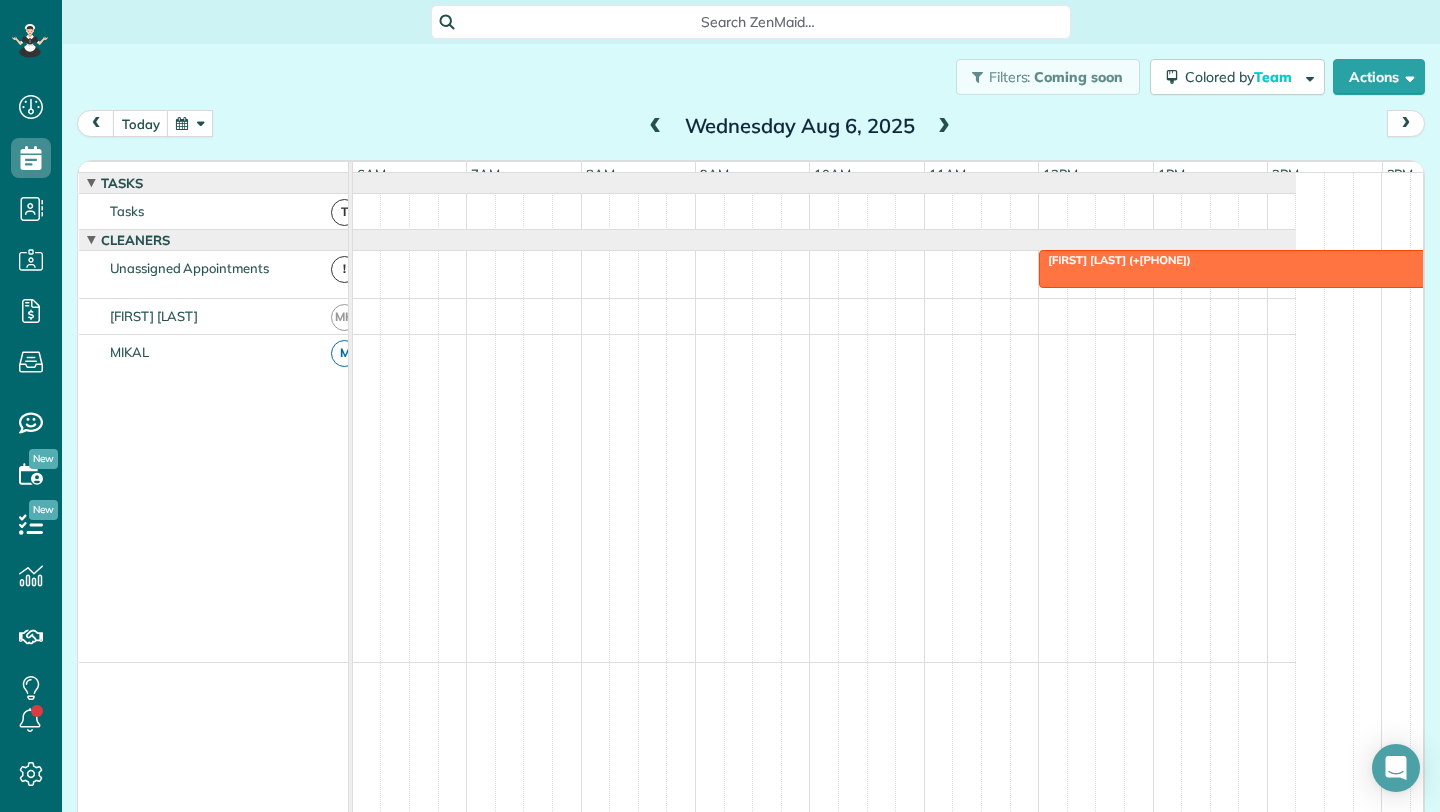 click on "Gabrielle Moore (+13128524381)" at bounding box center (1115, 260) 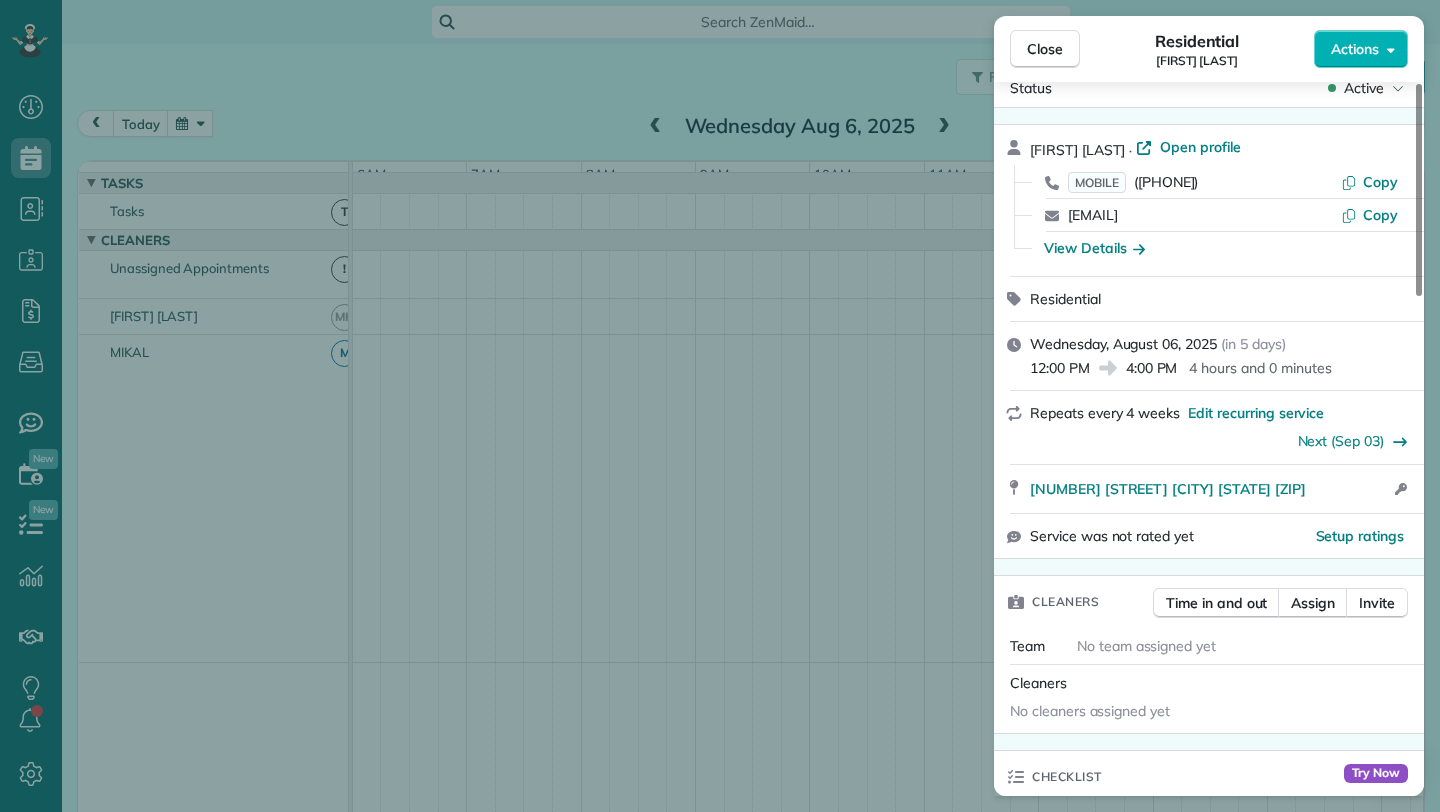 scroll, scrollTop: 0, scrollLeft: 0, axis: both 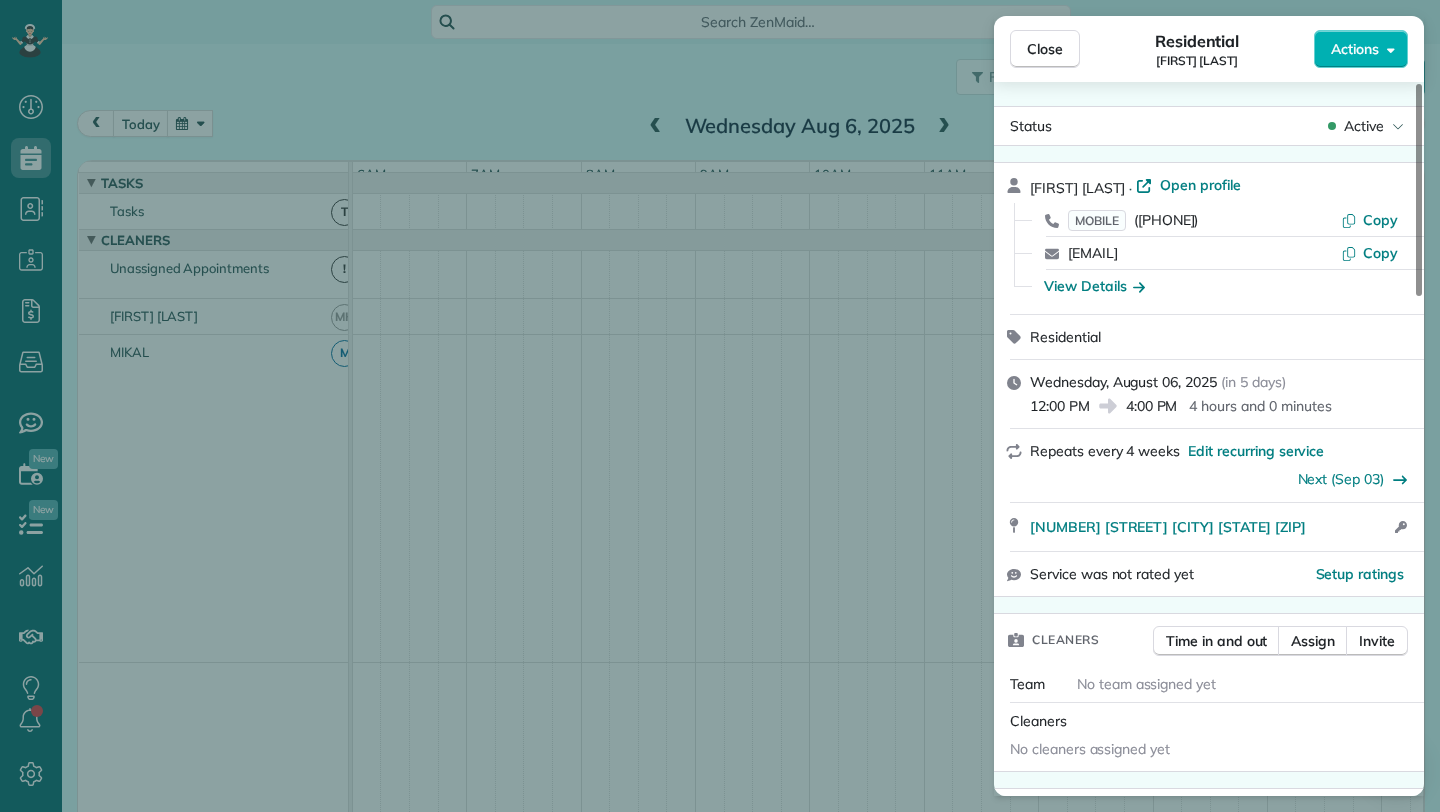 drag, startPoint x: 1239, startPoint y: 215, endPoint x: 1125, endPoint y: 221, distance: 114.15778 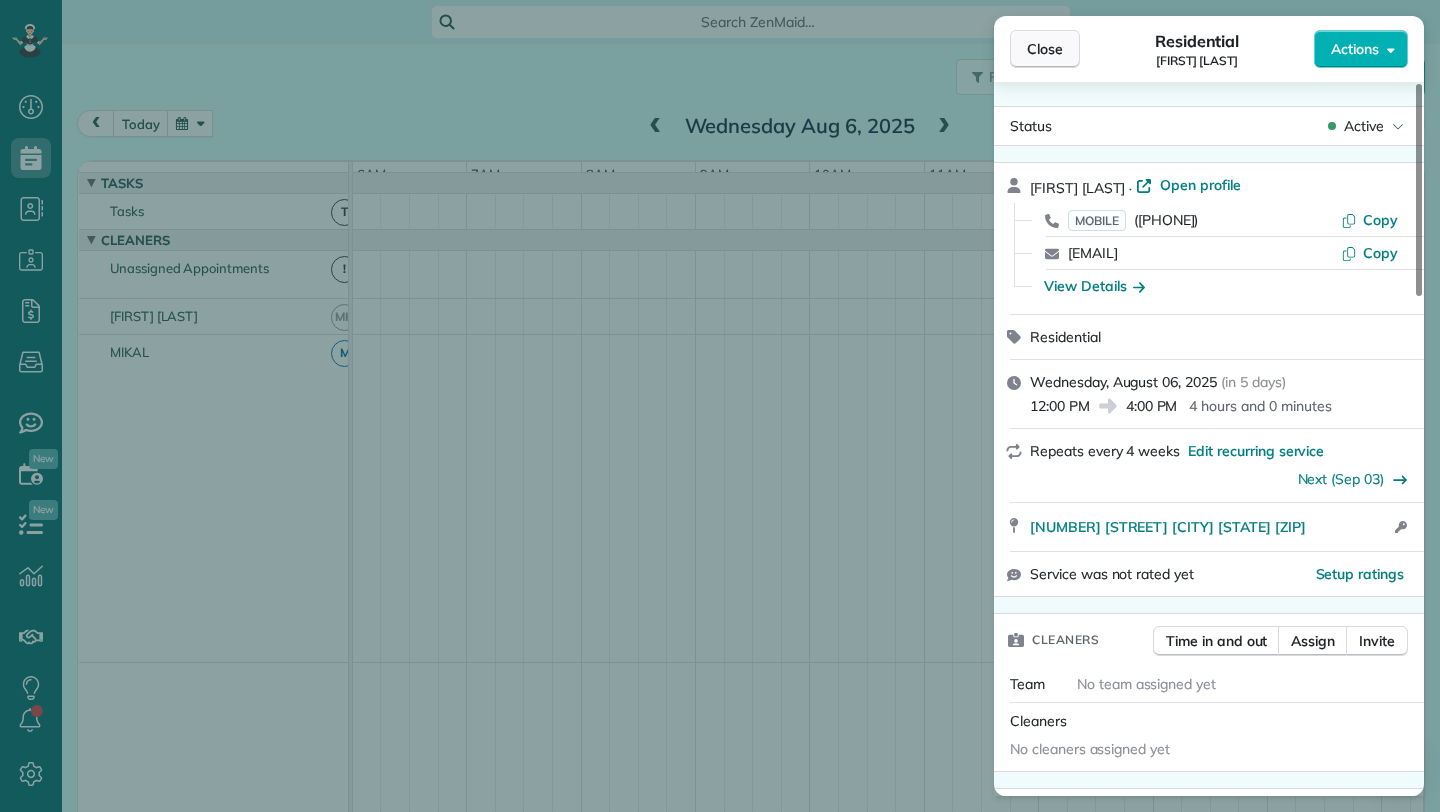 click on "Close" at bounding box center (1045, 49) 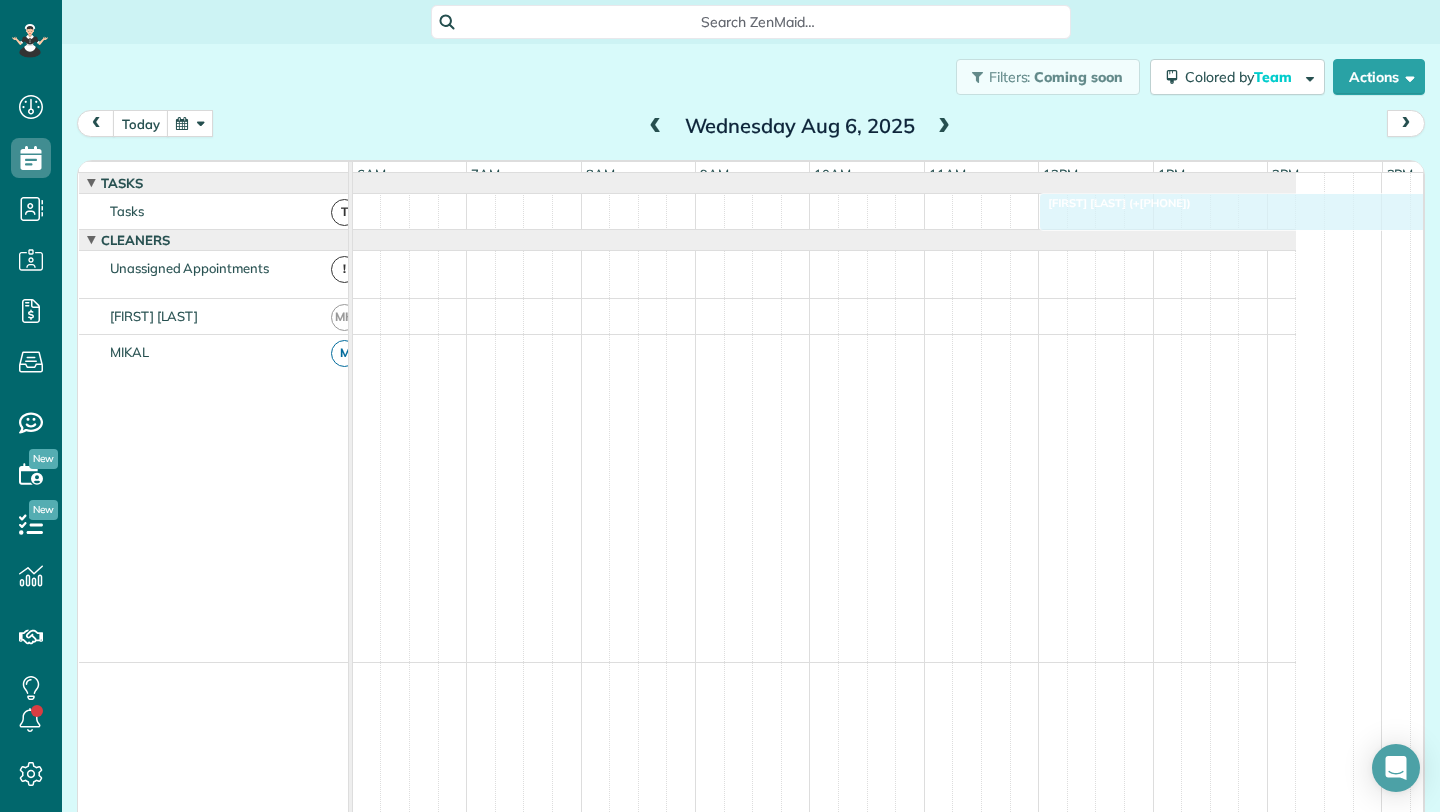 drag, startPoint x: 1153, startPoint y: 286, endPoint x: 1150, endPoint y: 223, distance: 63.07139 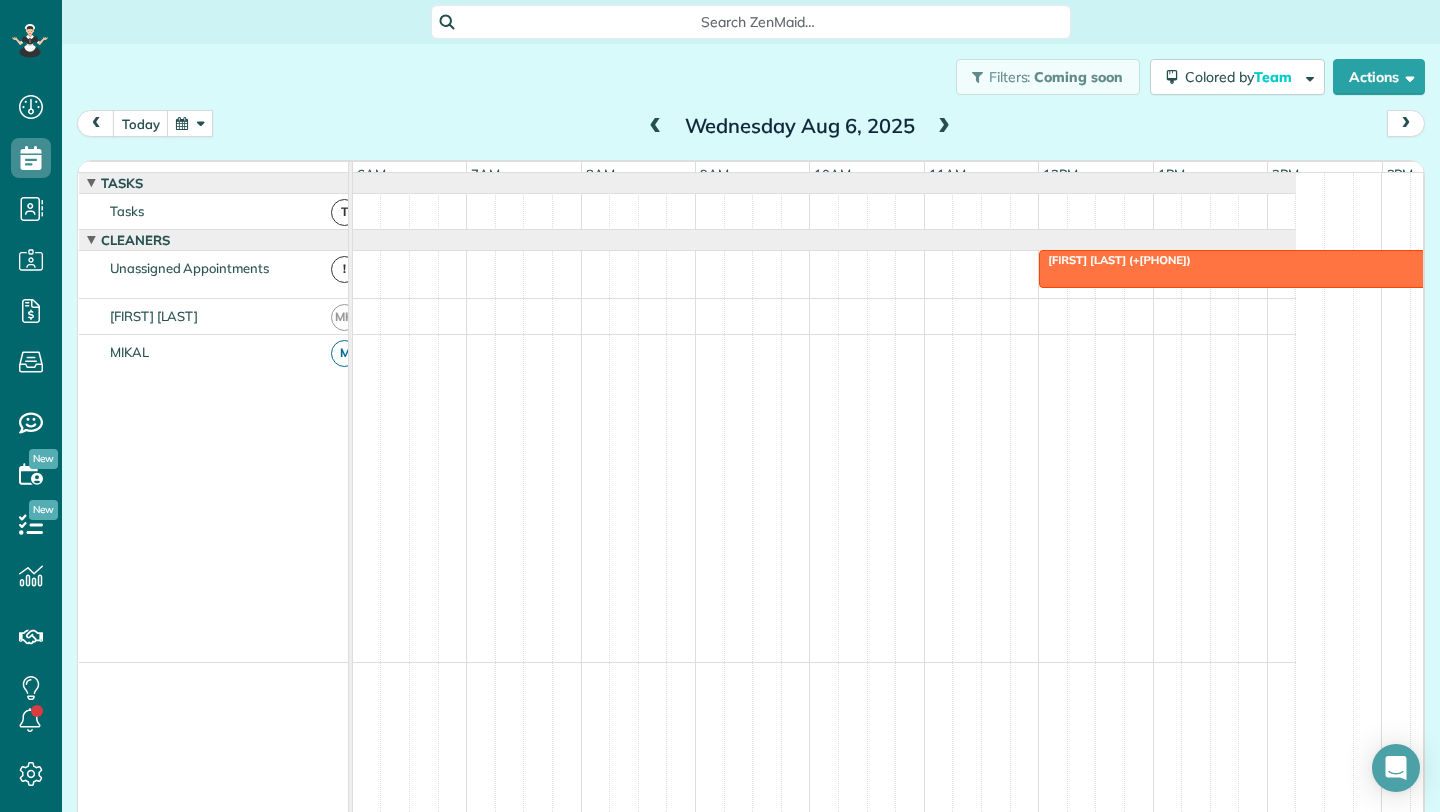 scroll, scrollTop: 0, scrollLeft: 0, axis: both 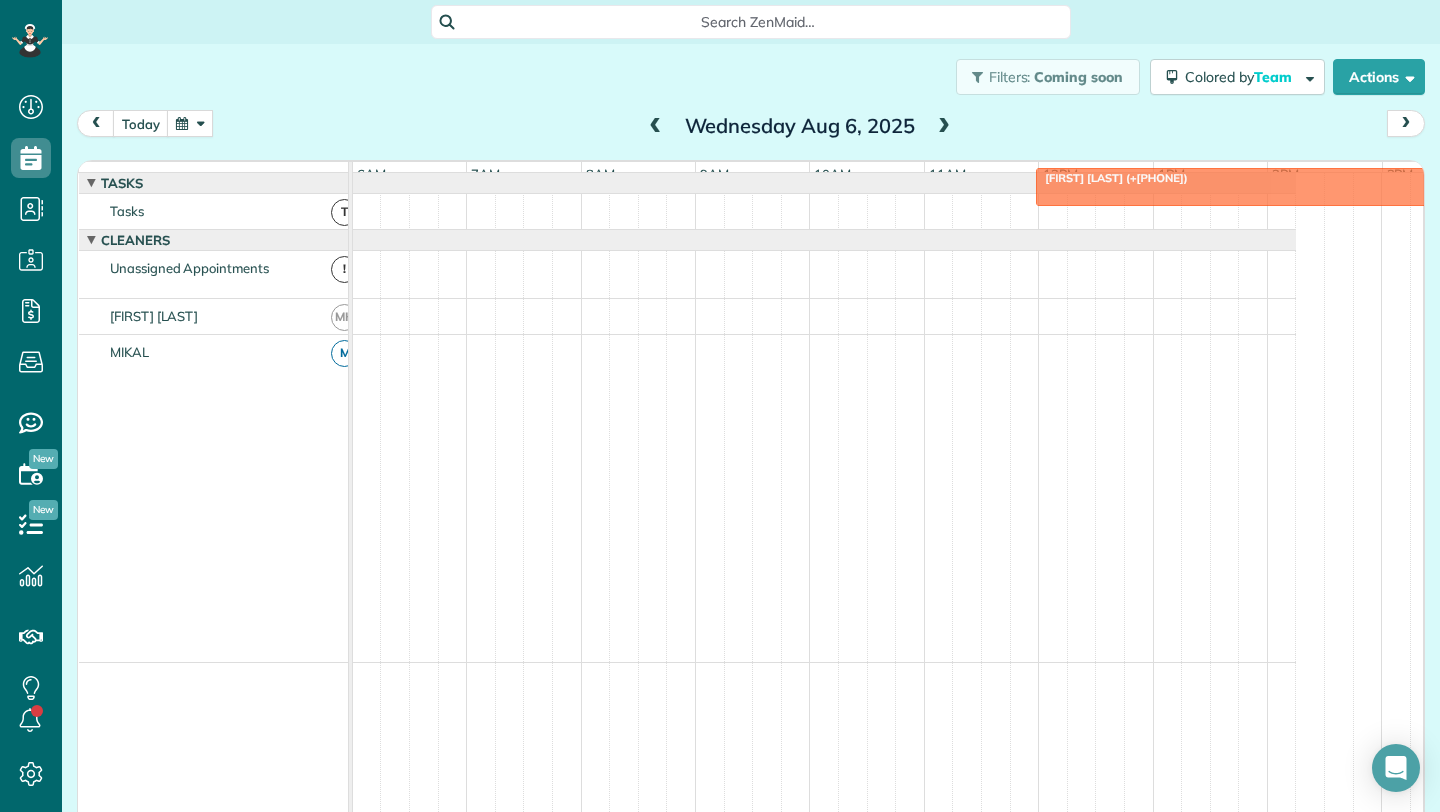 drag, startPoint x: 1127, startPoint y: 289, endPoint x: 1124, endPoint y: 188, distance: 101.04455 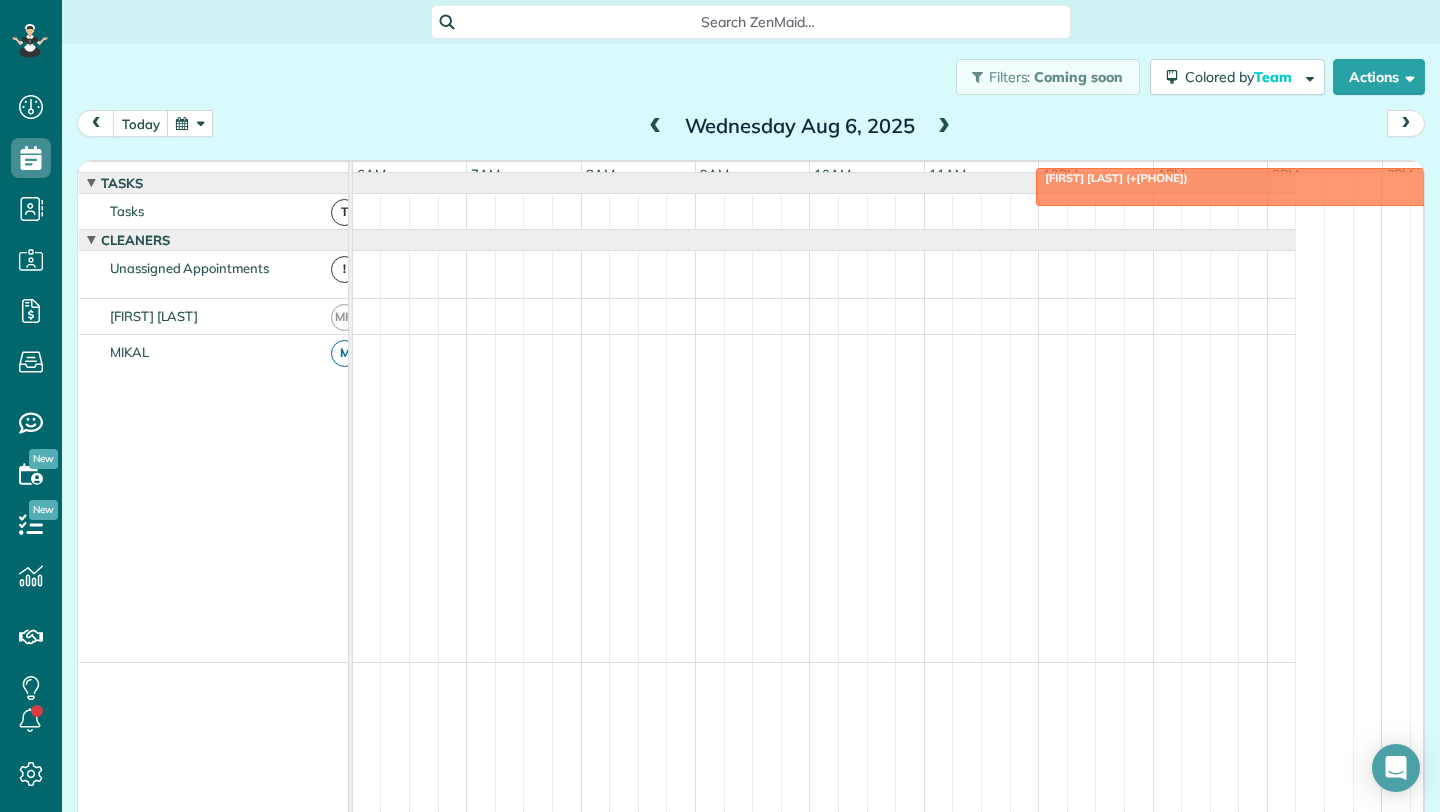 click on "function(groupId) {         return _("Cleaners");       }           5am 6am 7am 8am 9am 10am 11am 12pm 1pm 2pm 3pm 4pm 5pm 6pm 7pm 8pm 9pm                   Tasks Tasks T Cleaners Unassigned Appointments ! Michael Hays MH MIKAL M                                       Gabrielle Moore (+13128524381)                                   Gabrielle Moore (+13128524381)" at bounding box center [751, 496] 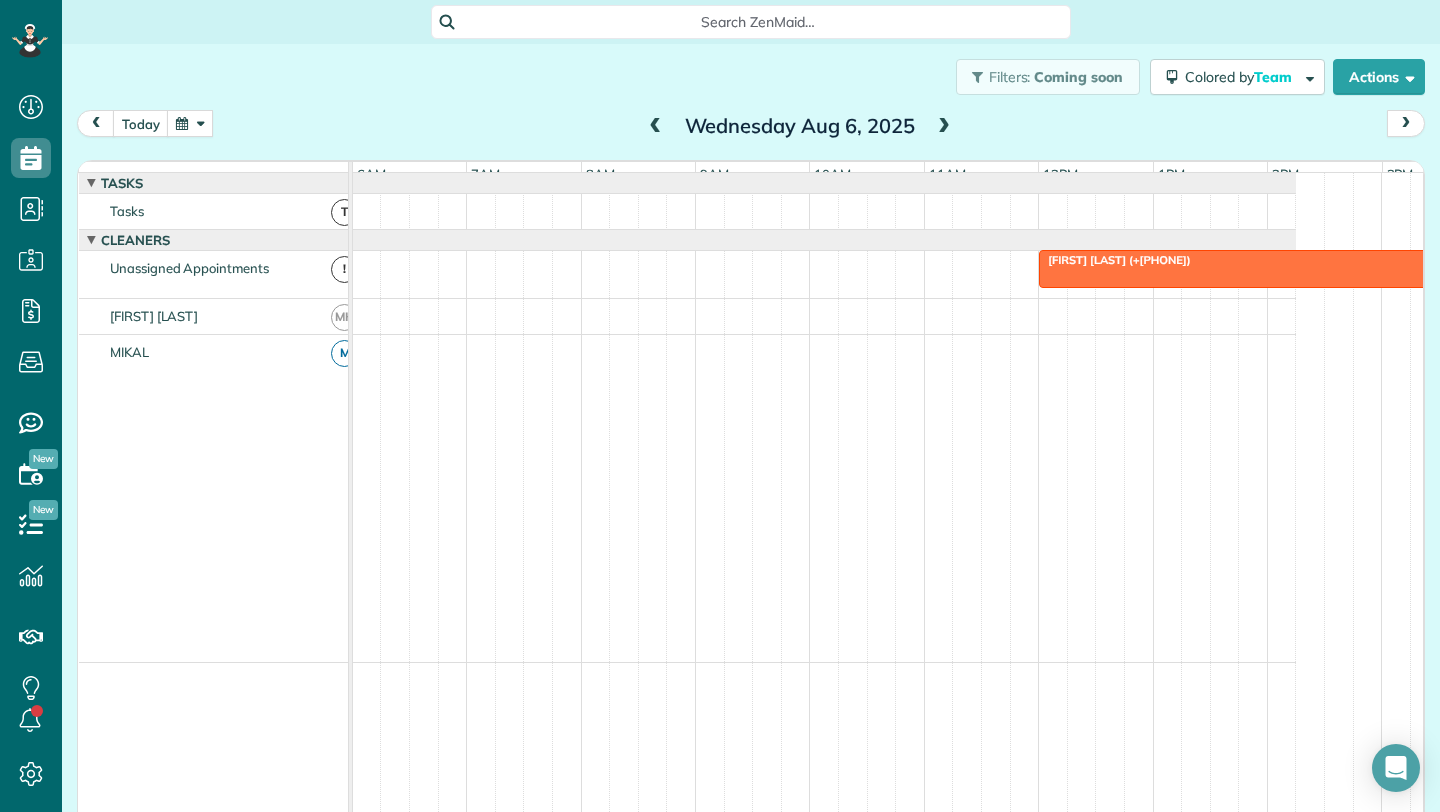 click at bounding box center (1267, 269) 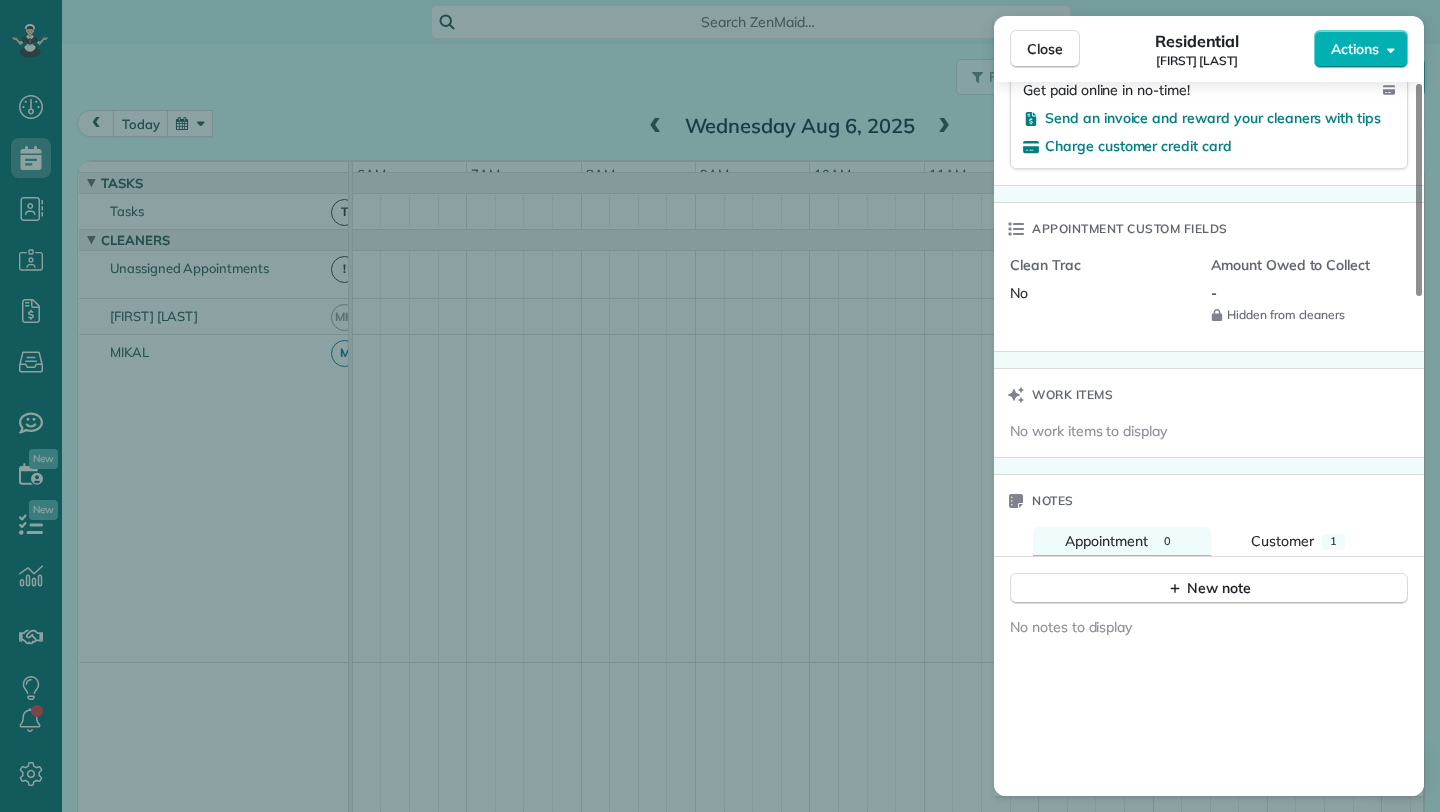 scroll, scrollTop: 1141, scrollLeft: 0, axis: vertical 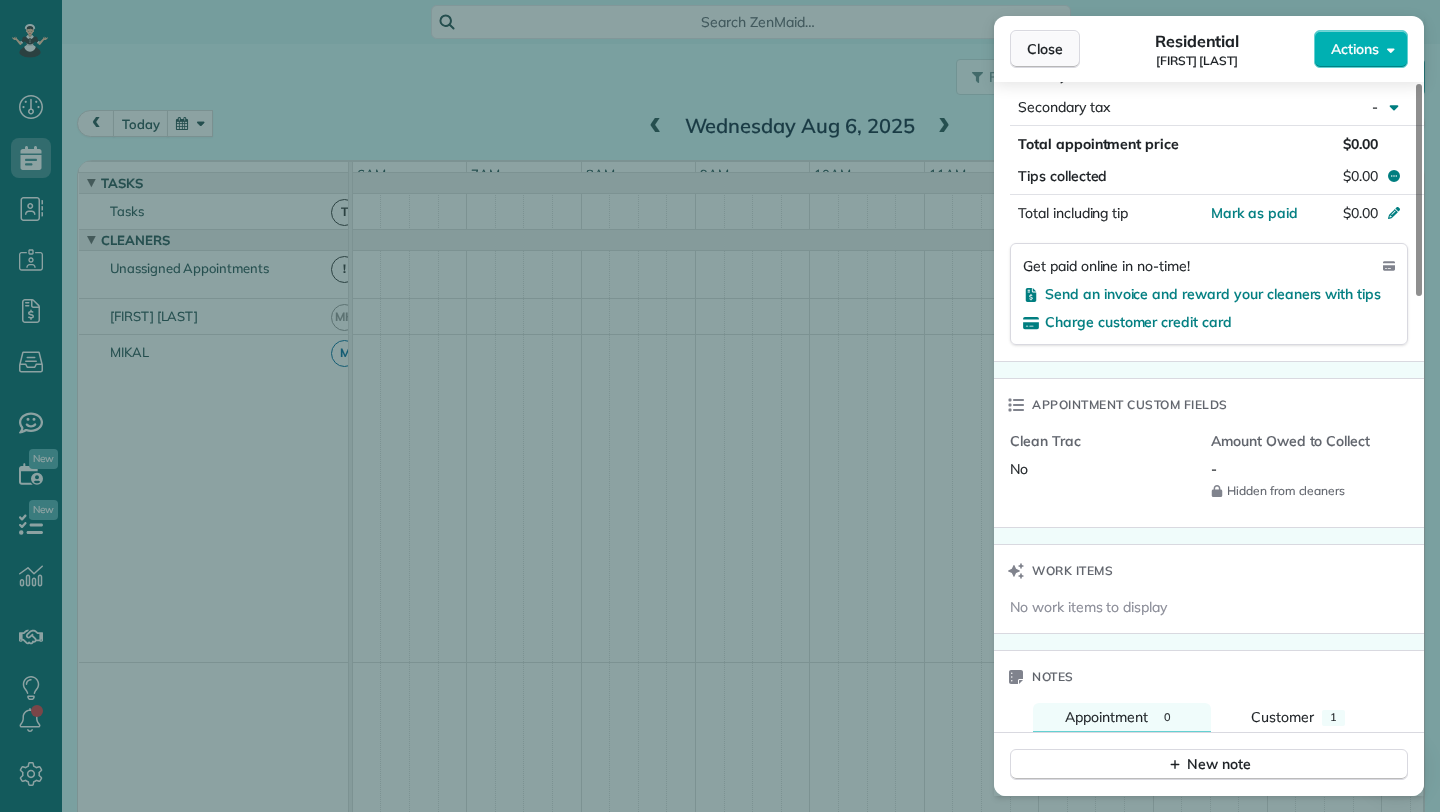 click on "Close" at bounding box center [1045, 49] 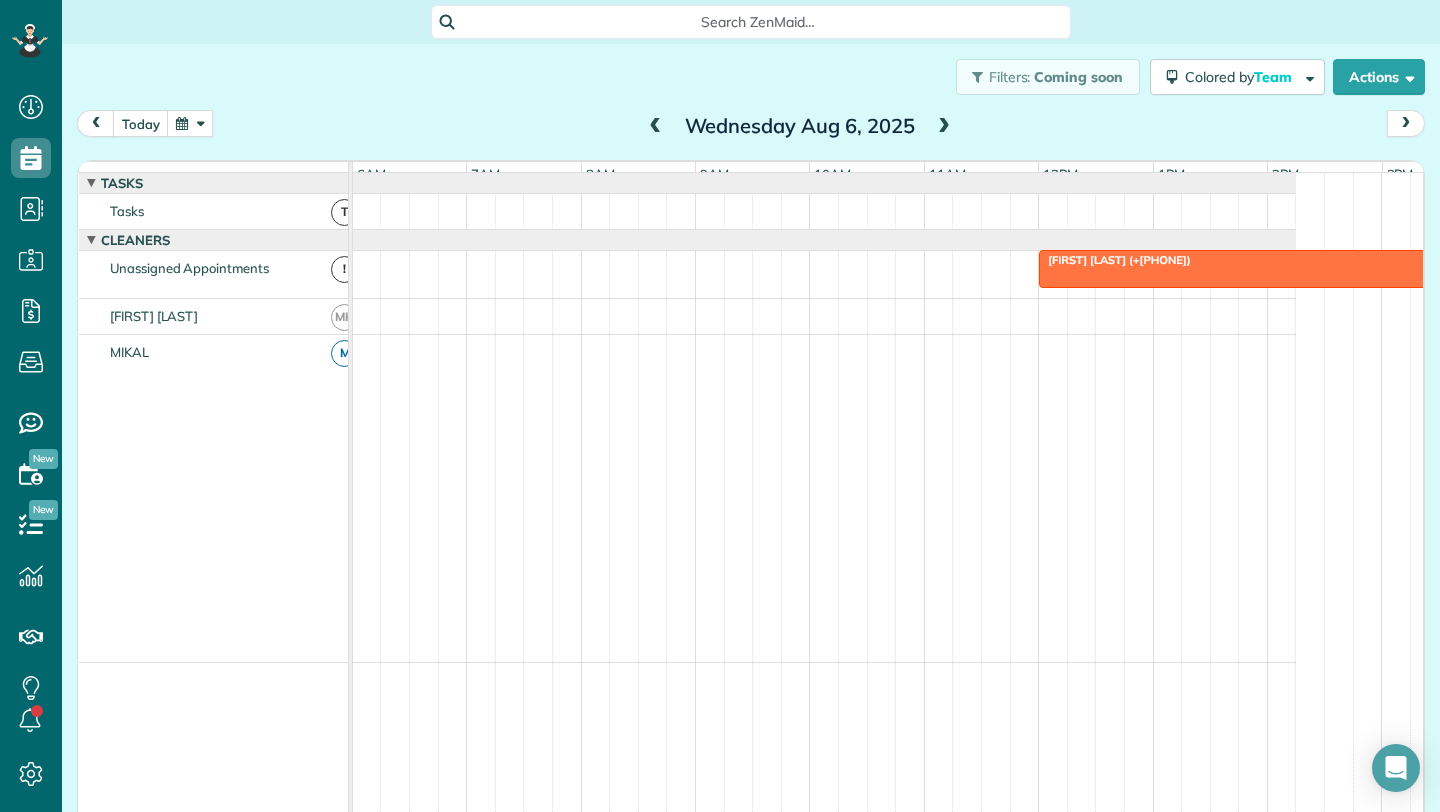 click at bounding box center (1267, 269) 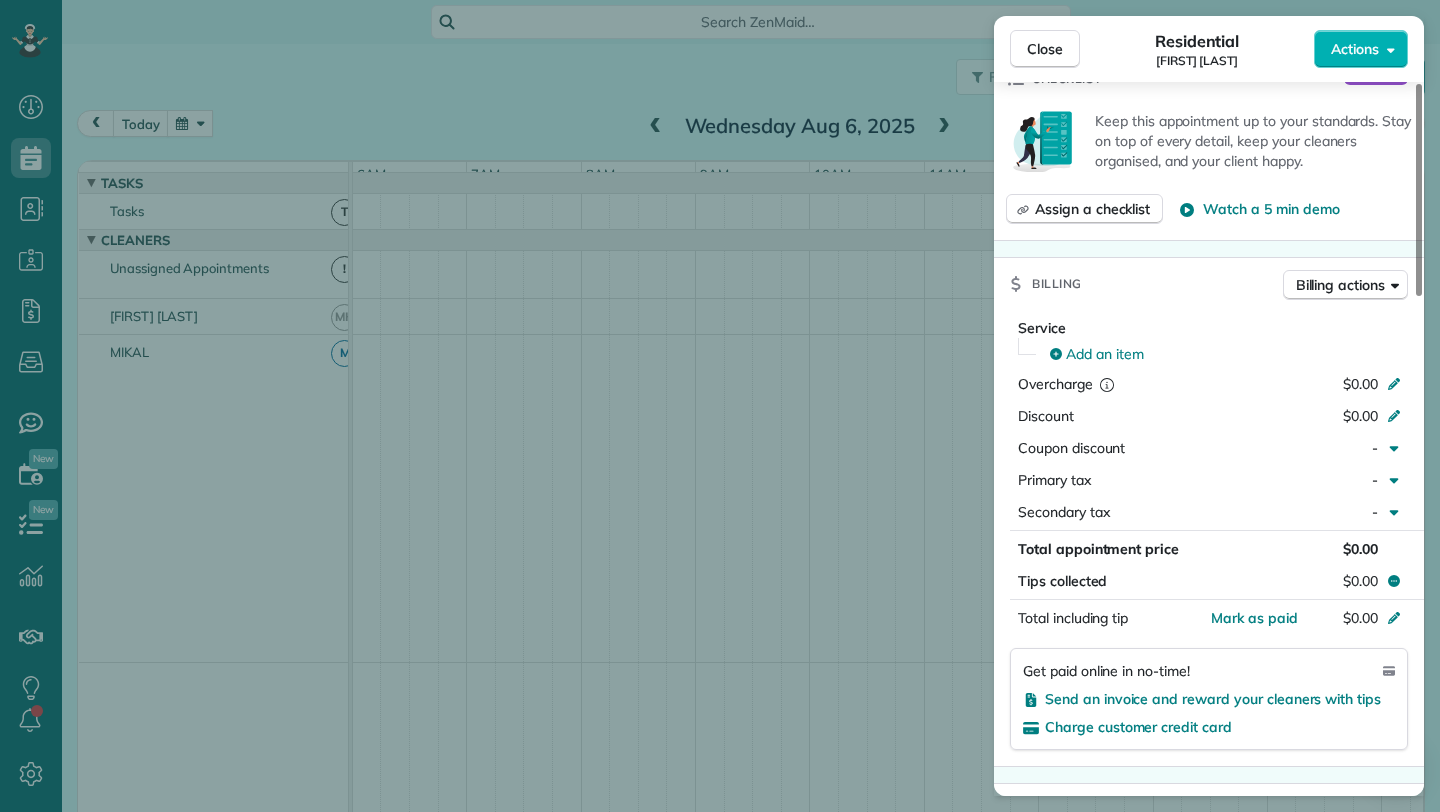 scroll, scrollTop: 806, scrollLeft: 0, axis: vertical 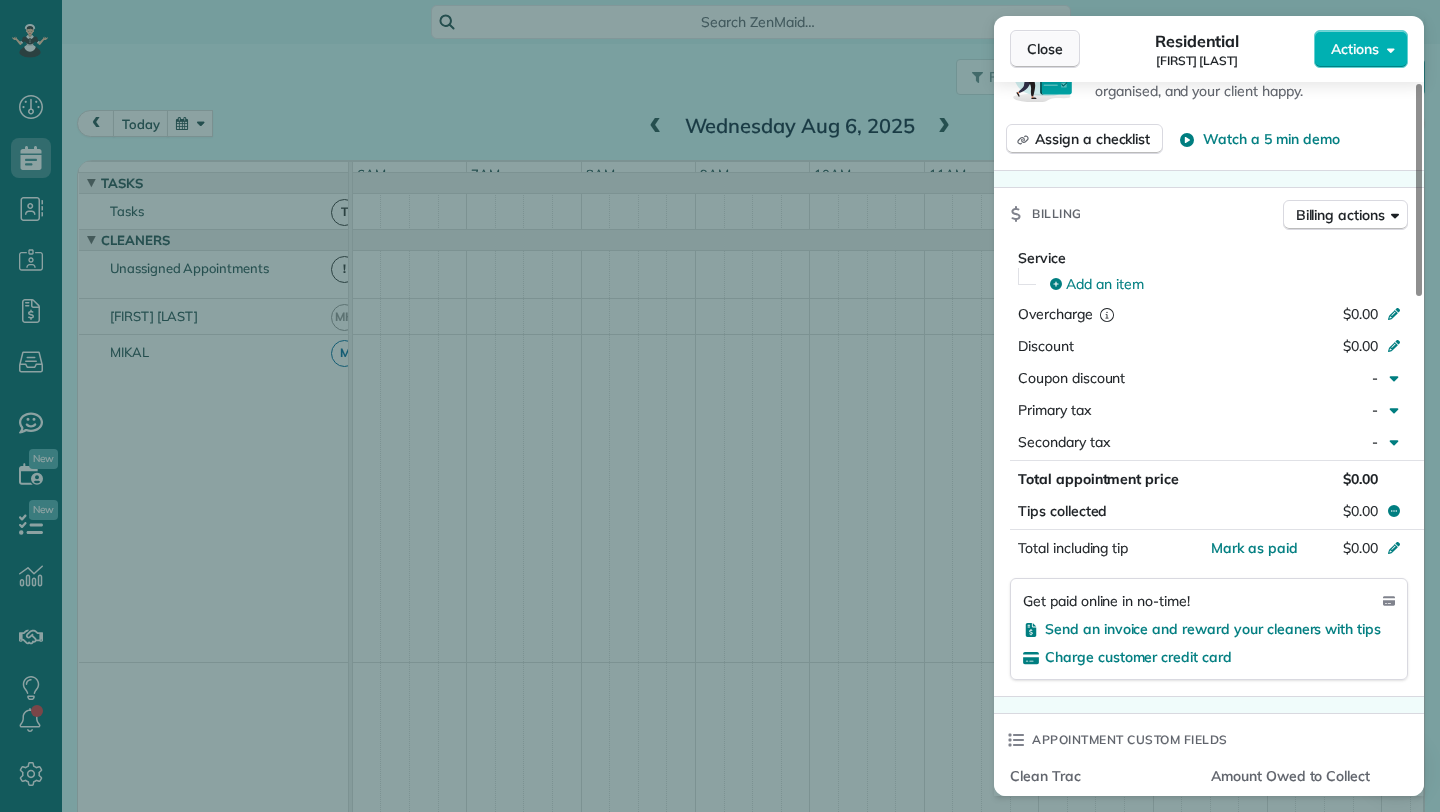 click on "Close" at bounding box center [1045, 49] 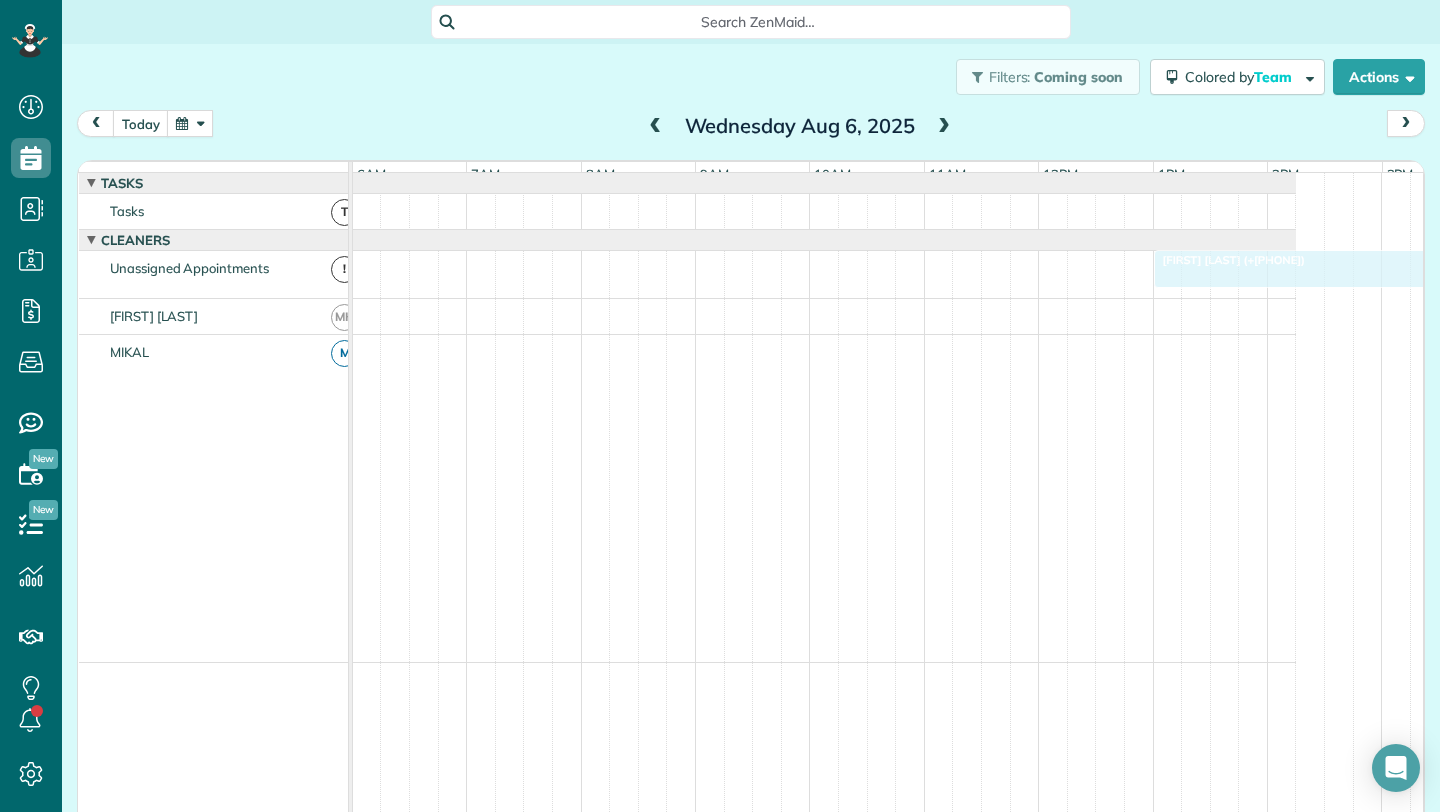 drag, startPoint x: 1107, startPoint y: 285, endPoint x: 1218, endPoint y: 280, distance: 111.11256 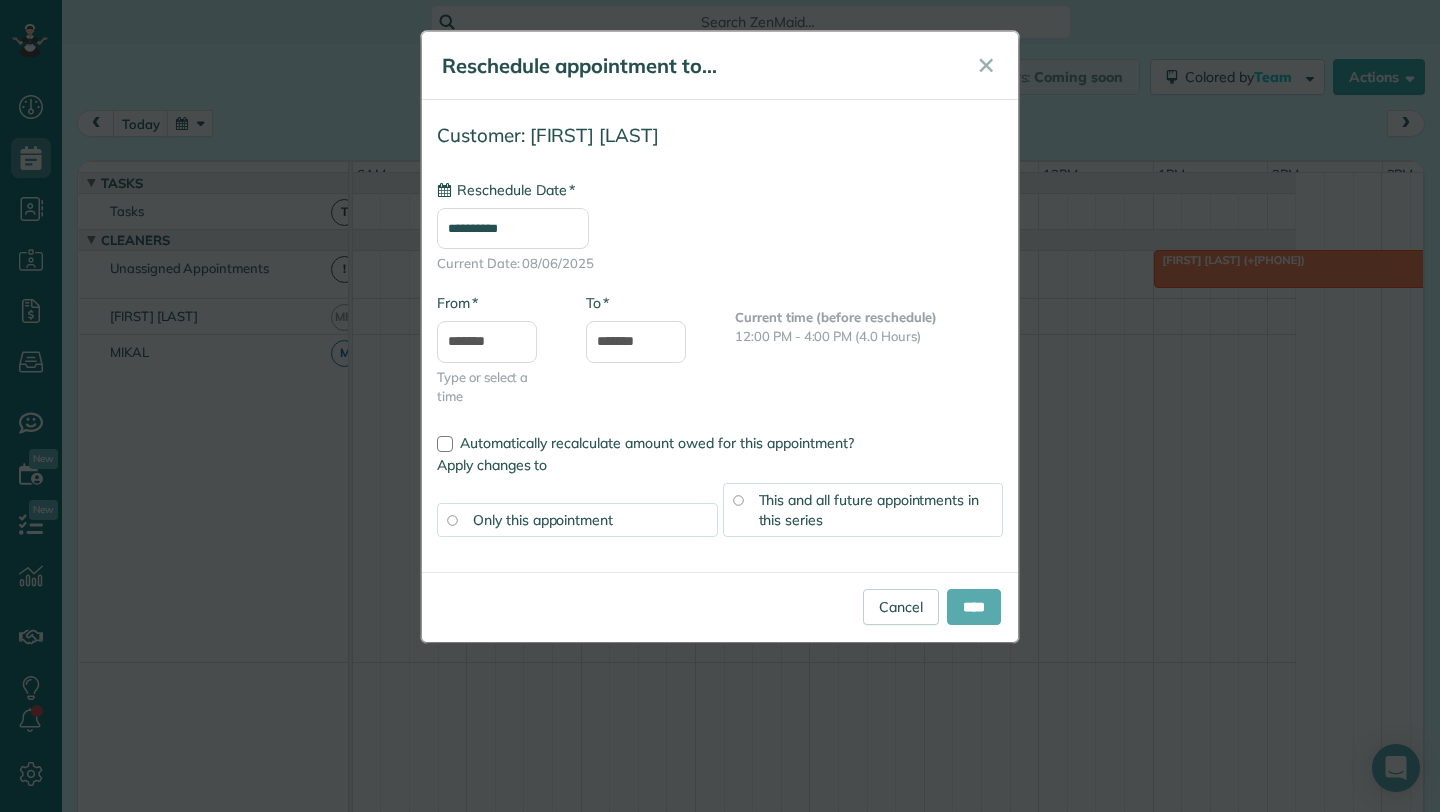 type on "**********" 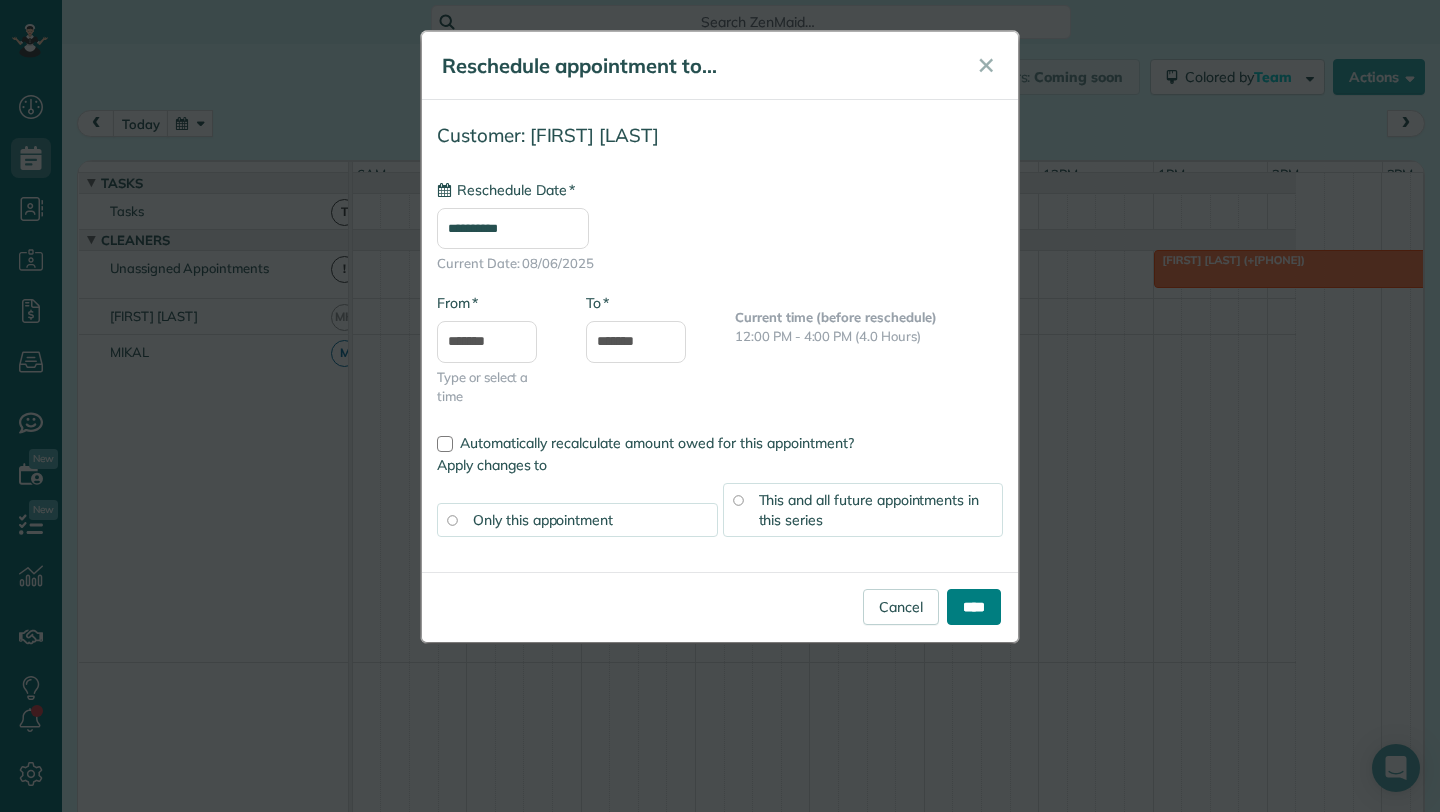 click on "****" at bounding box center (974, 607) 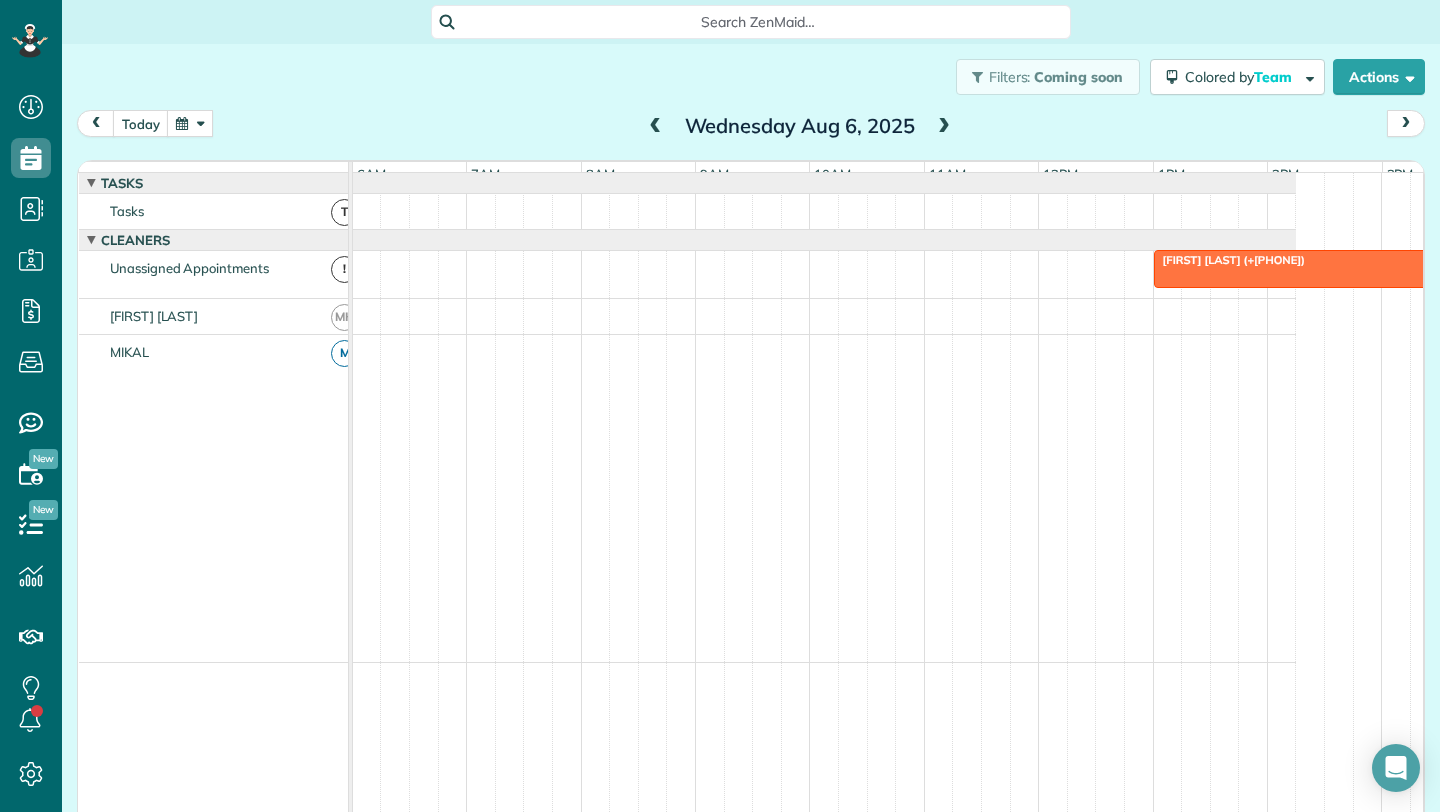 click at bounding box center [1382, 269] 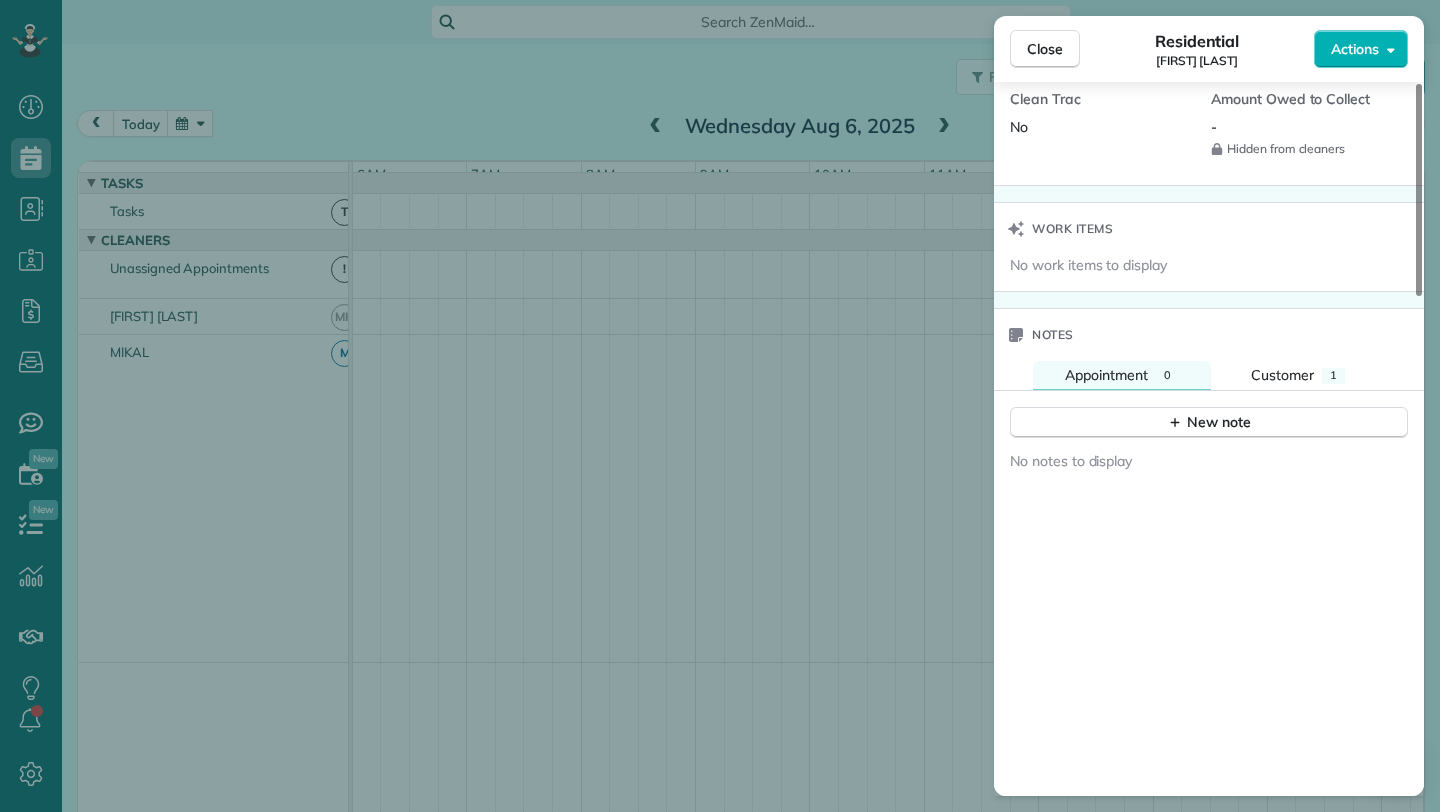 scroll, scrollTop: 1026, scrollLeft: 0, axis: vertical 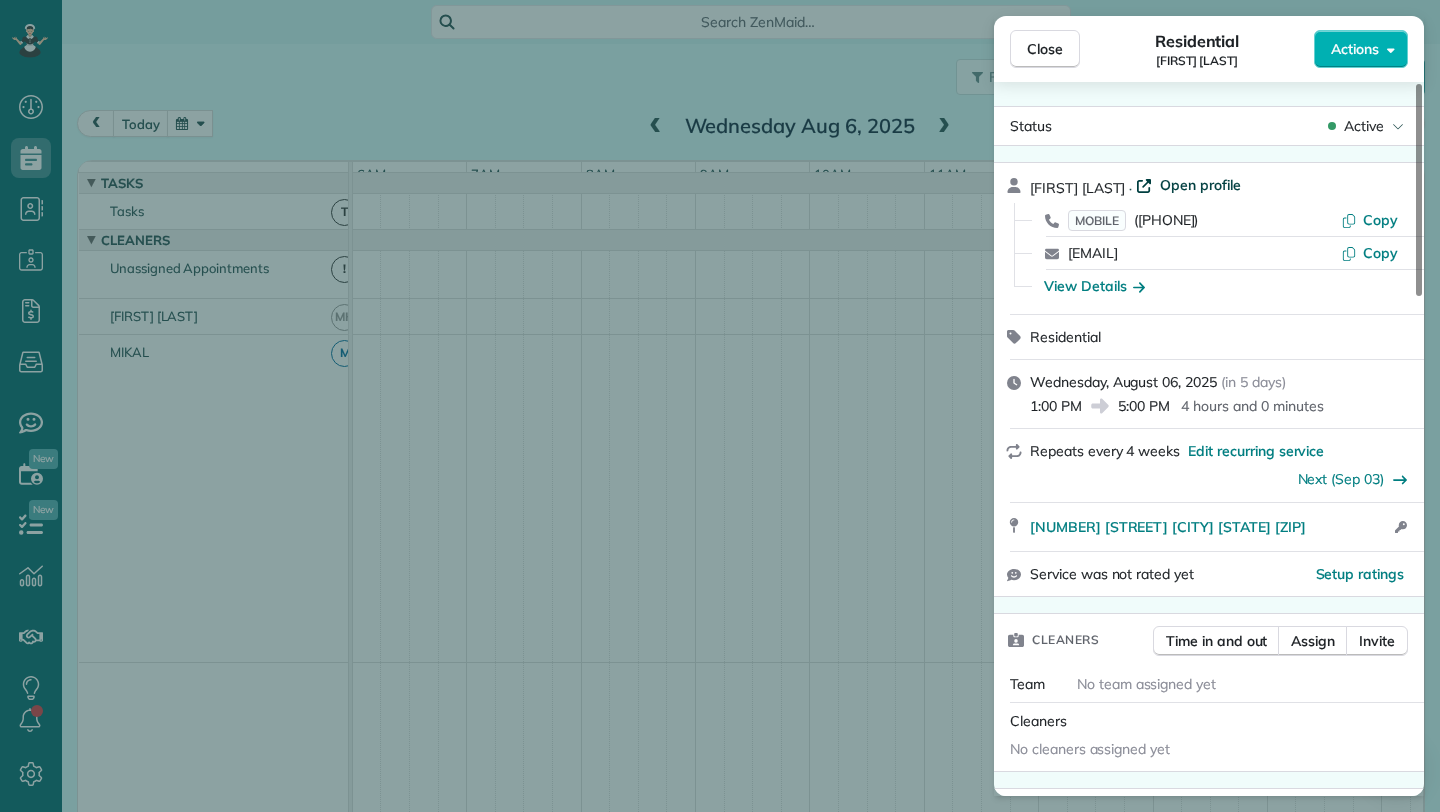 click on "Open profile" at bounding box center [1200, 185] 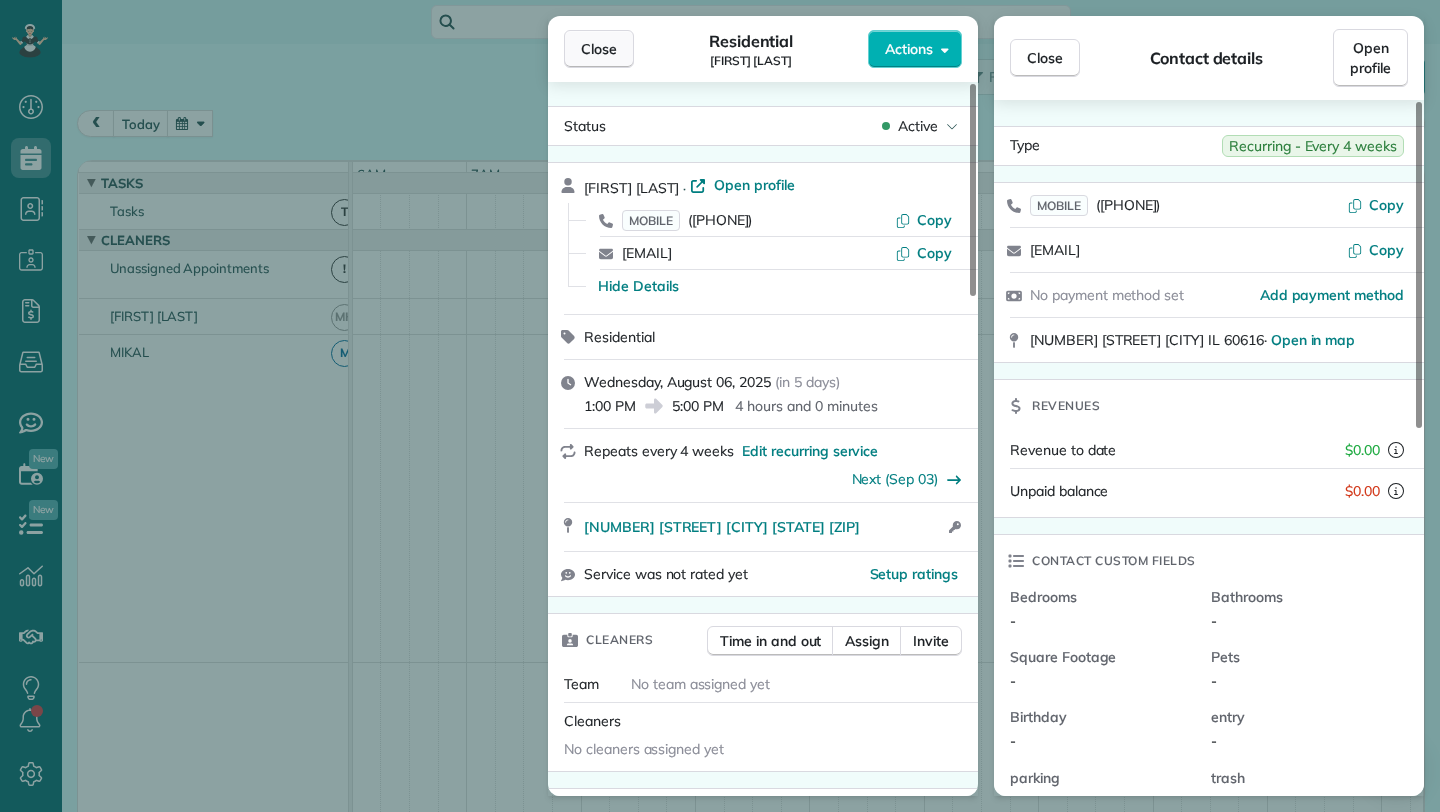 click on "Close" at bounding box center [599, 49] 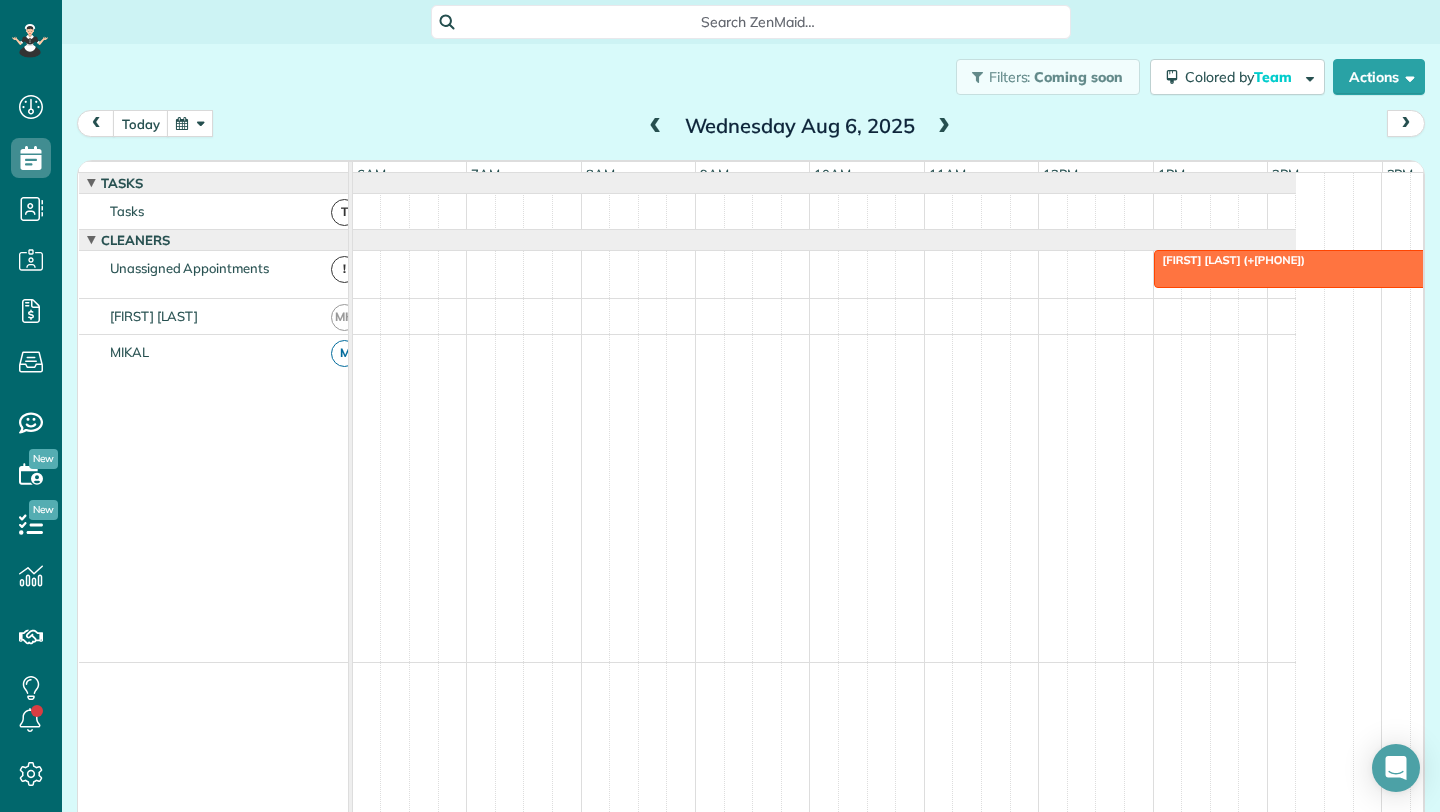 click at bounding box center [656, 127] 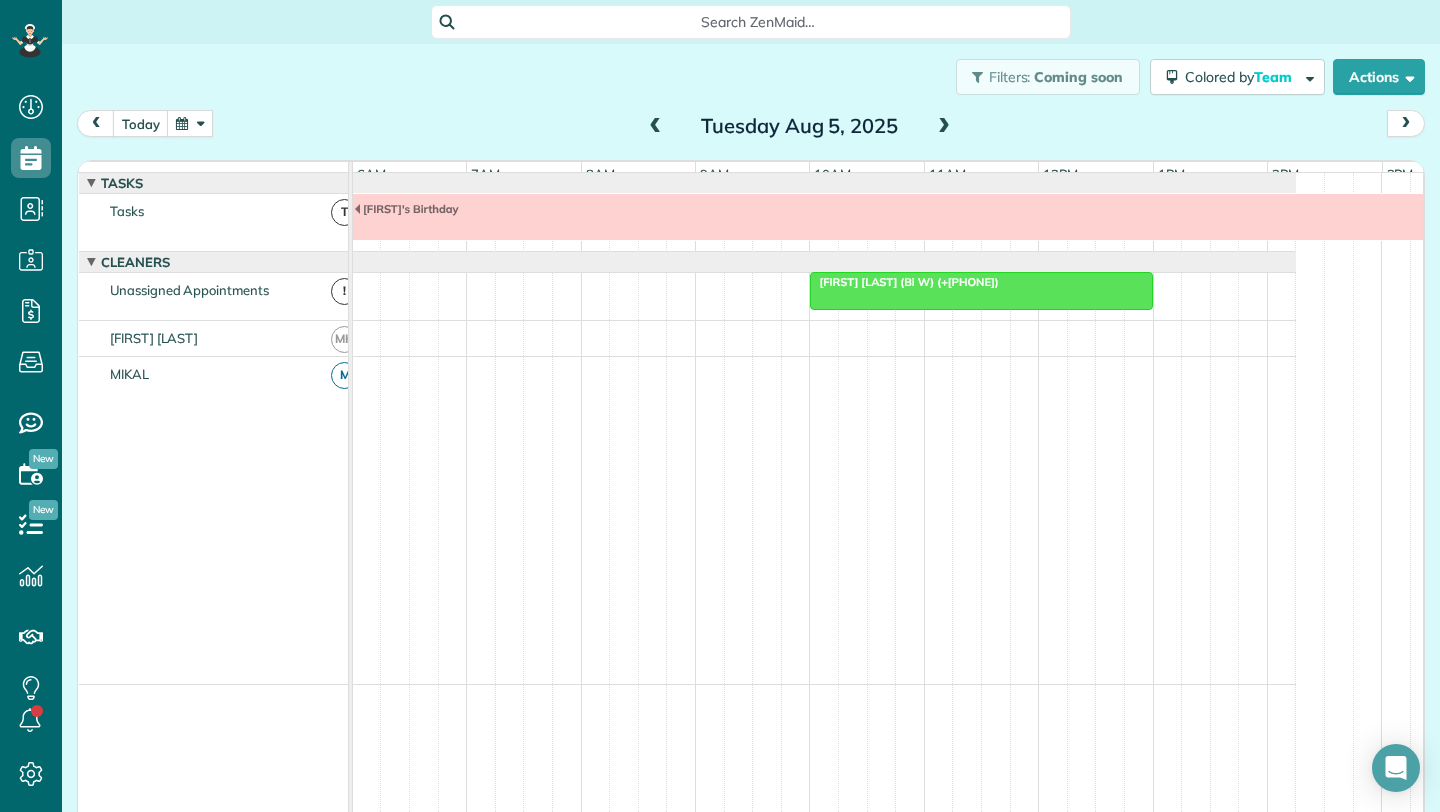 scroll, scrollTop: 15, scrollLeft: 0, axis: vertical 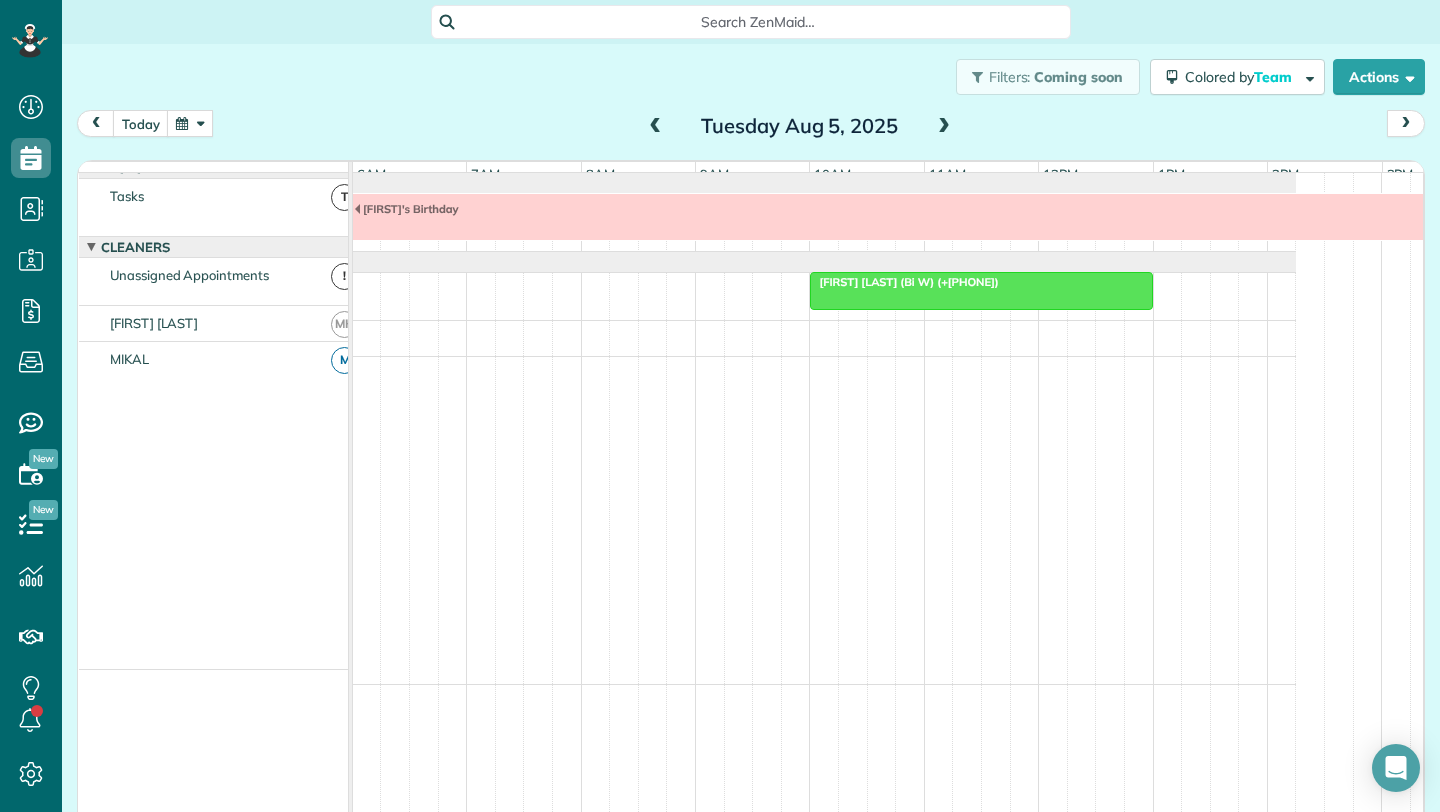 click at bounding box center [656, 127] 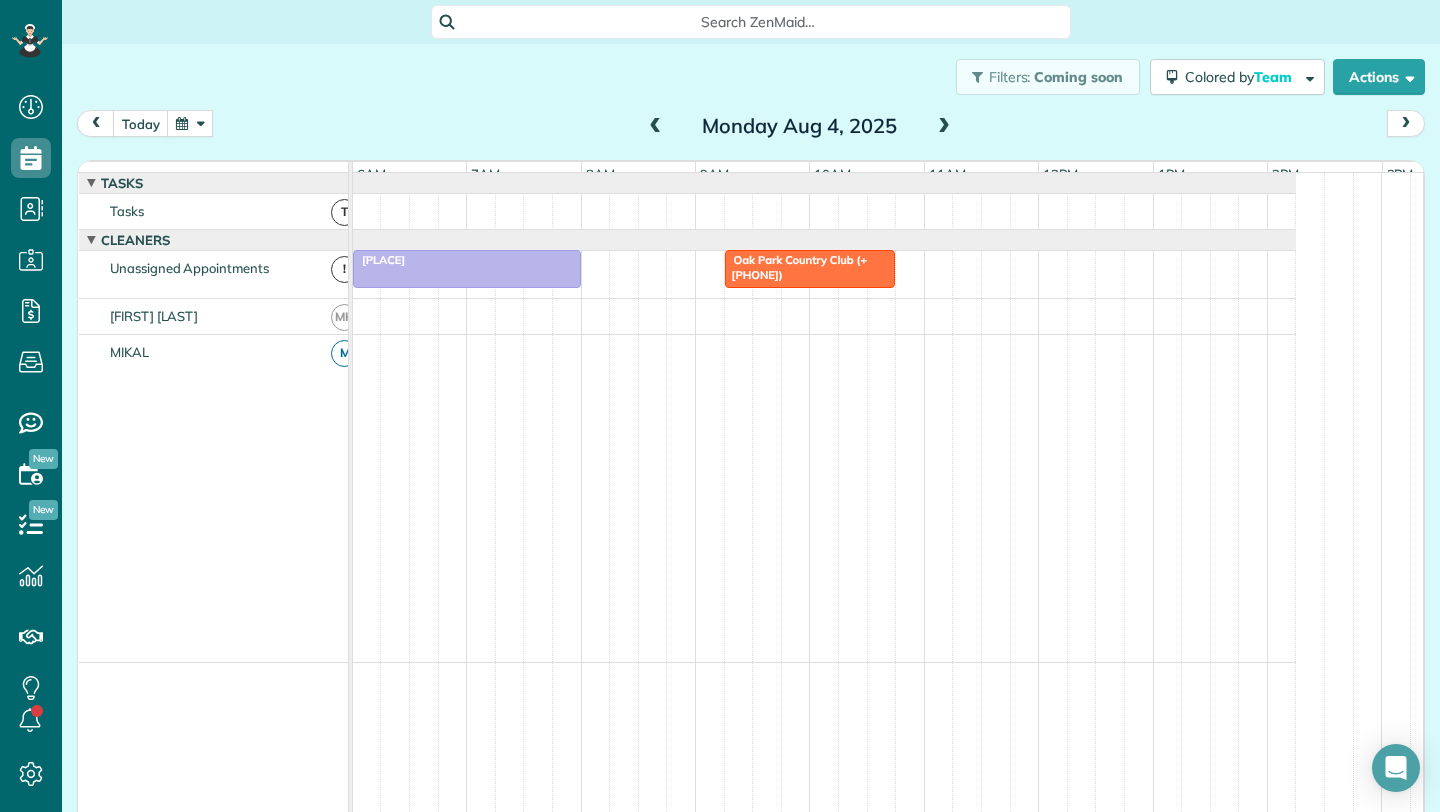 click at bounding box center (944, 127) 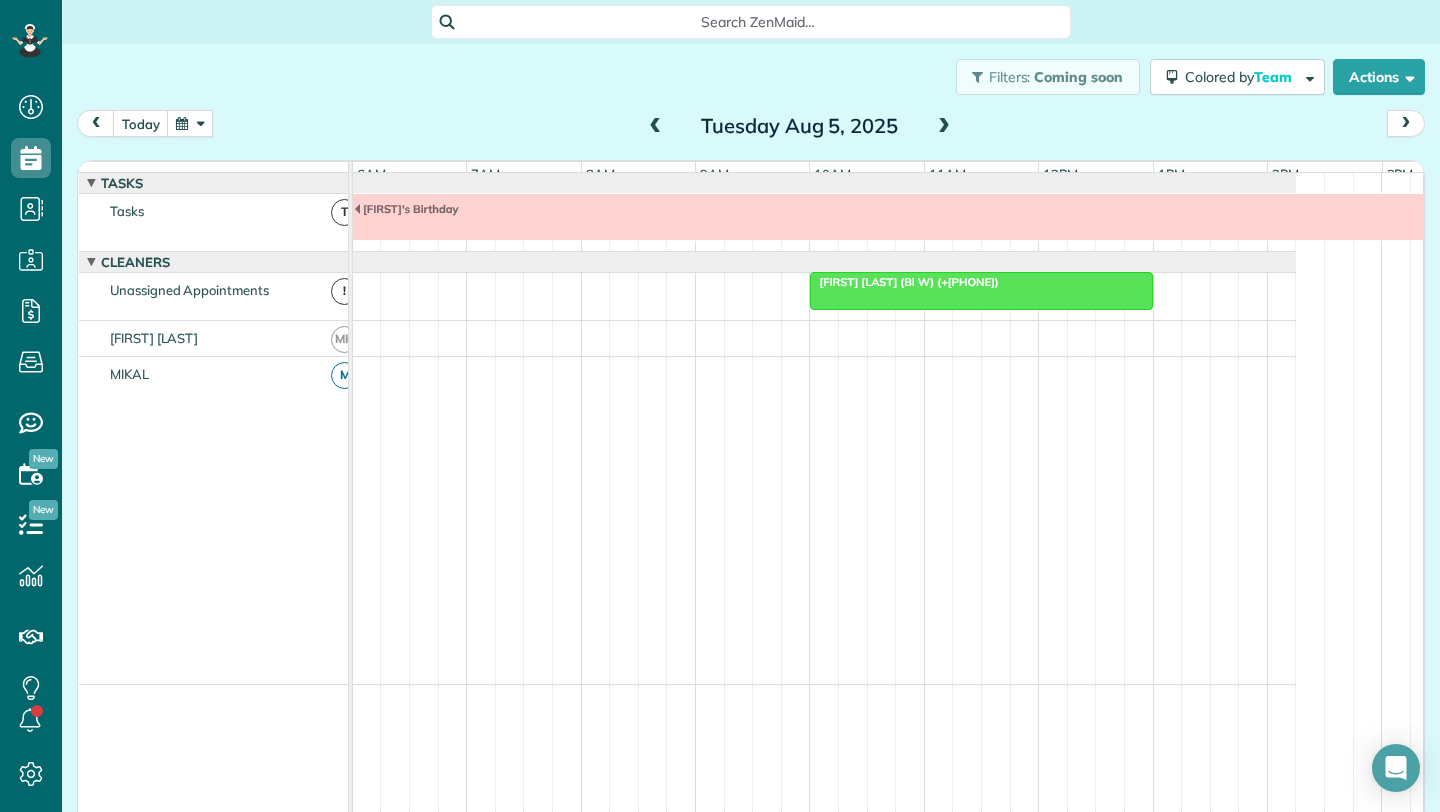 scroll, scrollTop: 15, scrollLeft: 0, axis: vertical 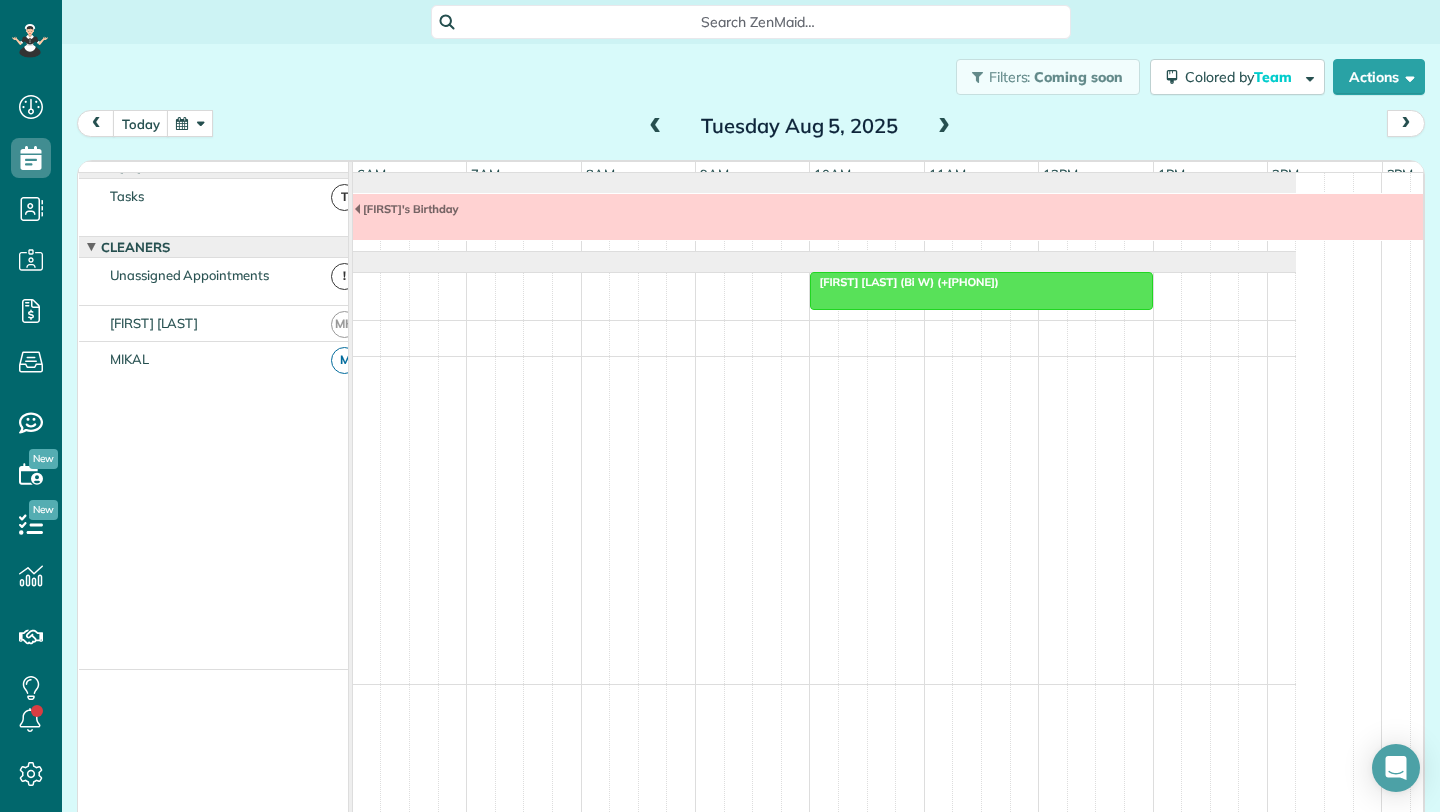 click at bounding box center [944, 127] 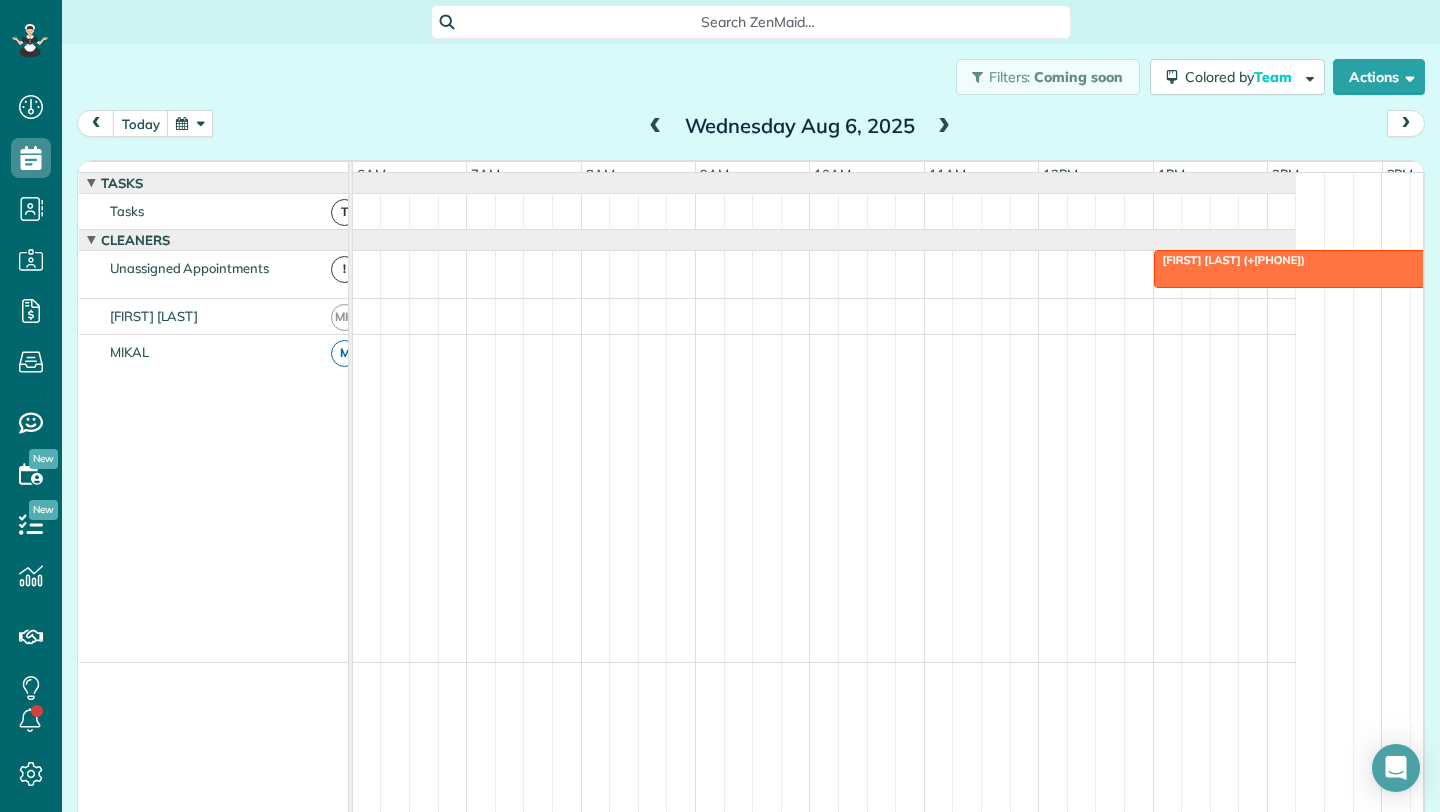 click at bounding box center [944, 127] 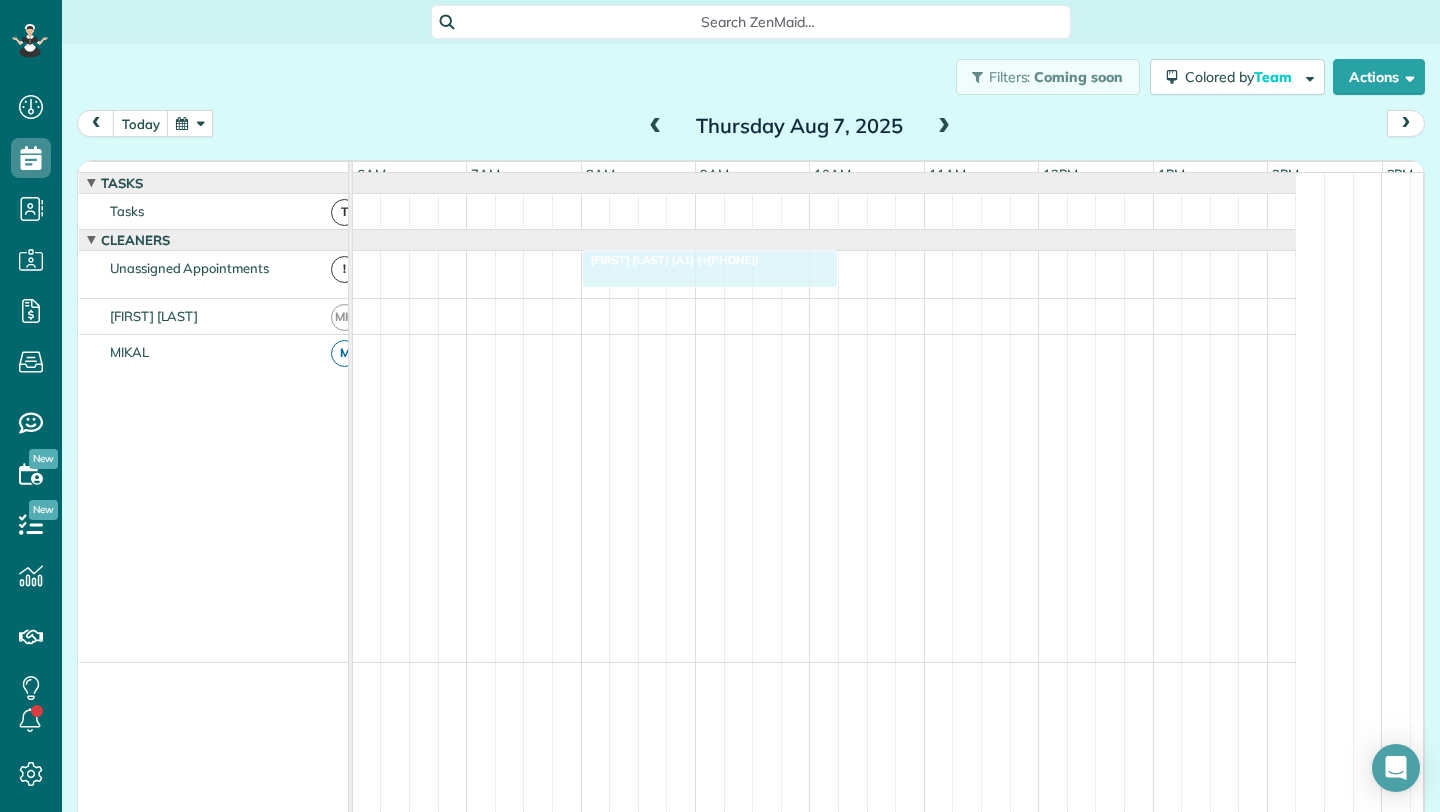 drag, startPoint x: 980, startPoint y: 285, endPoint x: 673, endPoint y: 295, distance: 307.1628 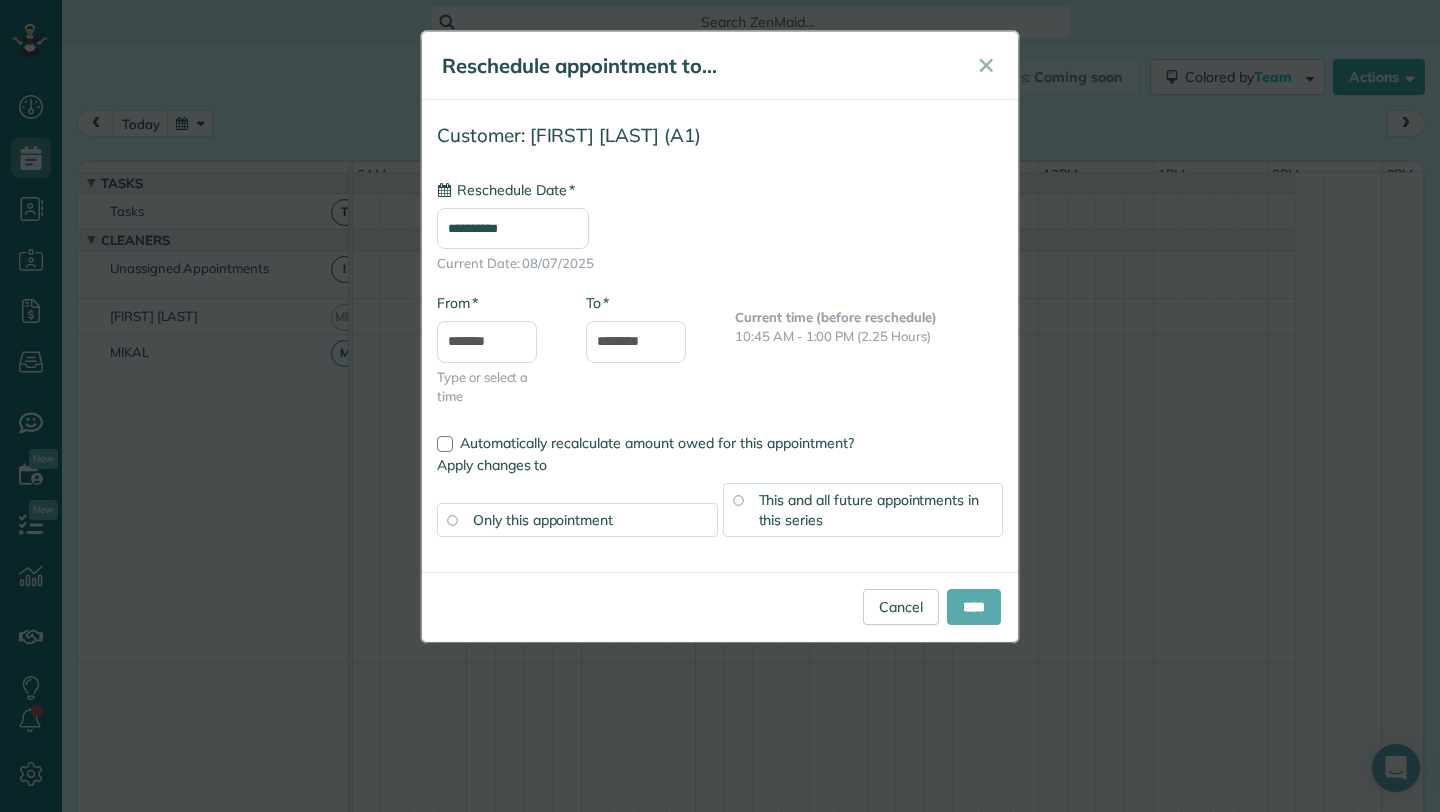 type on "**********" 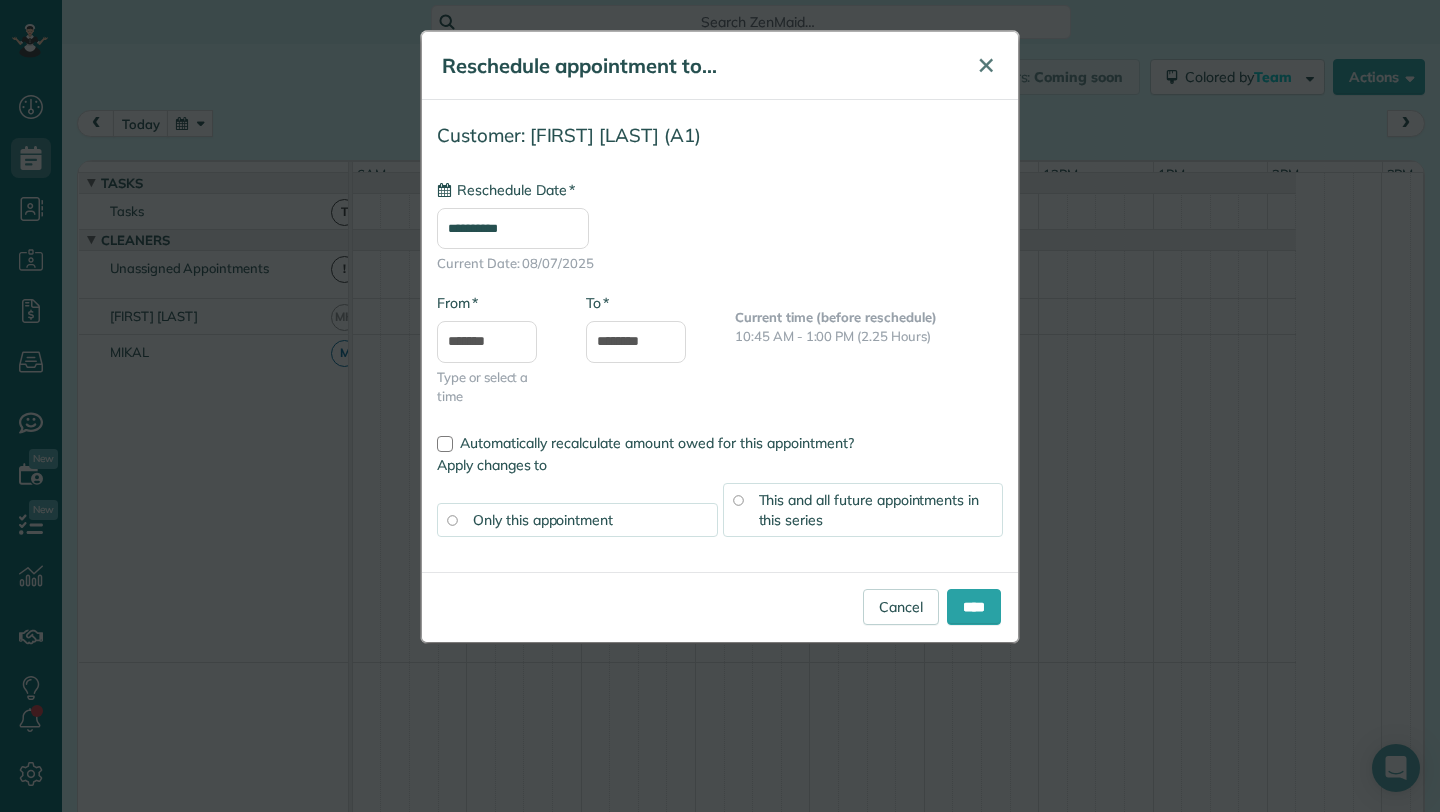 click on "✕" at bounding box center (986, 65) 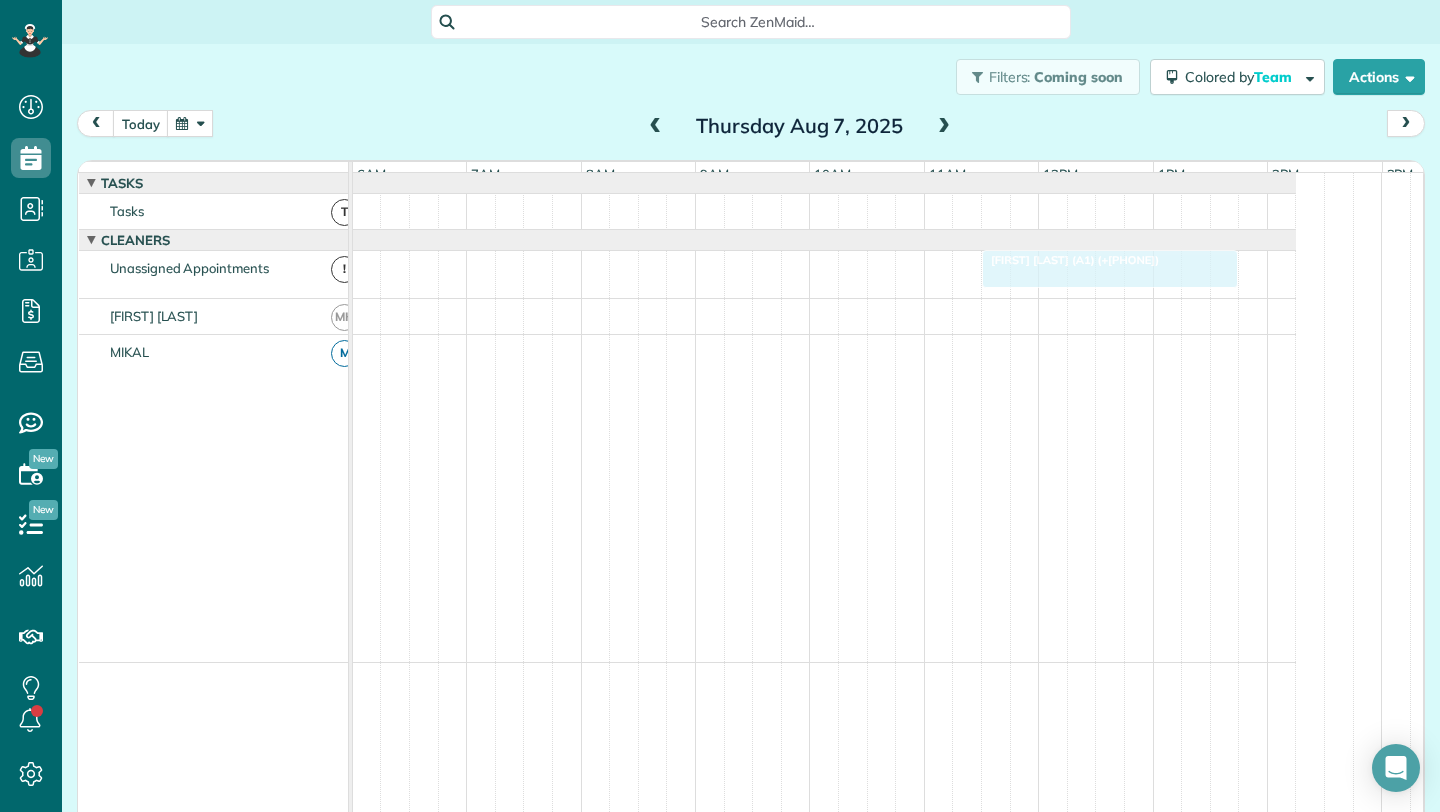 drag, startPoint x: 939, startPoint y: 283, endPoint x: 1015, endPoint y: 285, distance: 76.02631 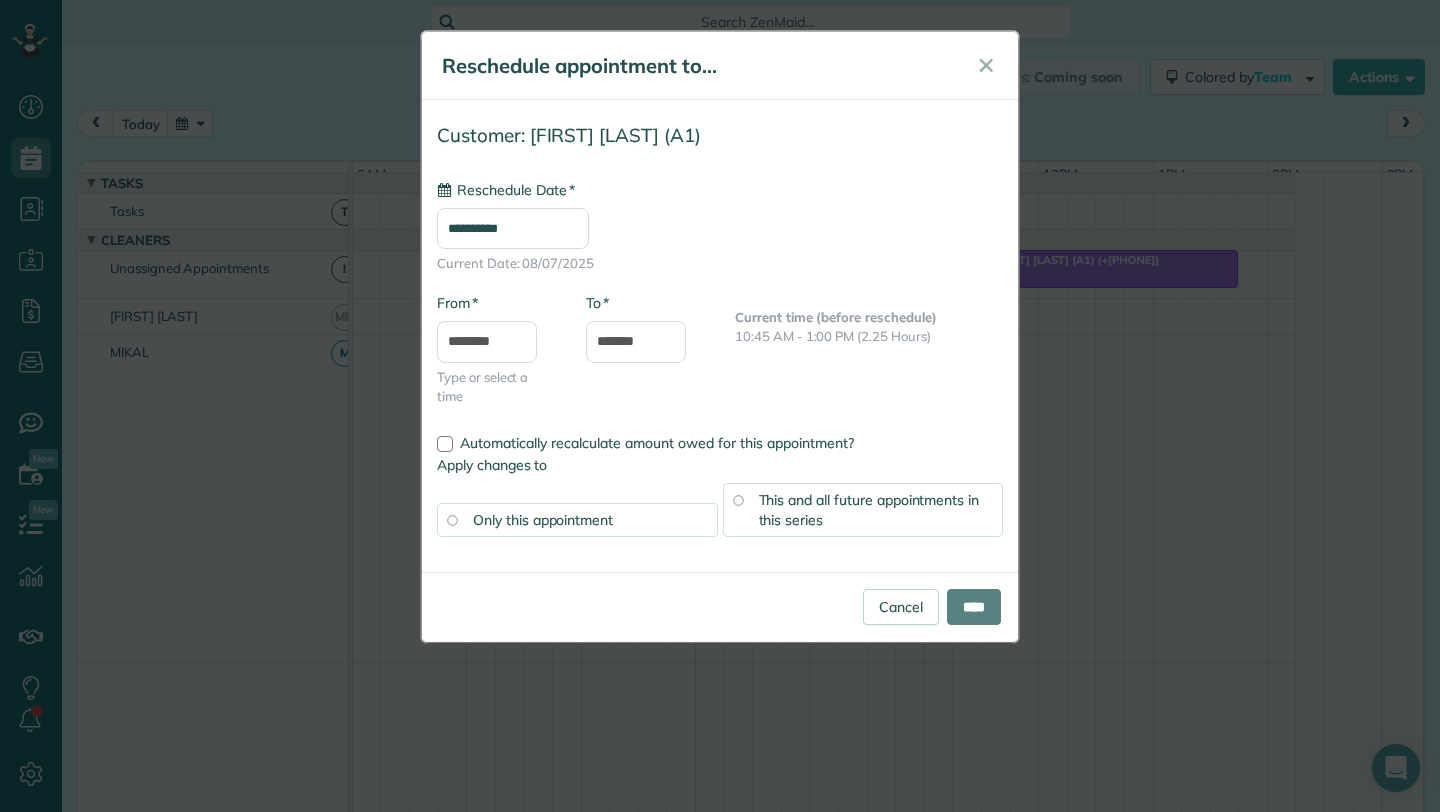 type on "**********" 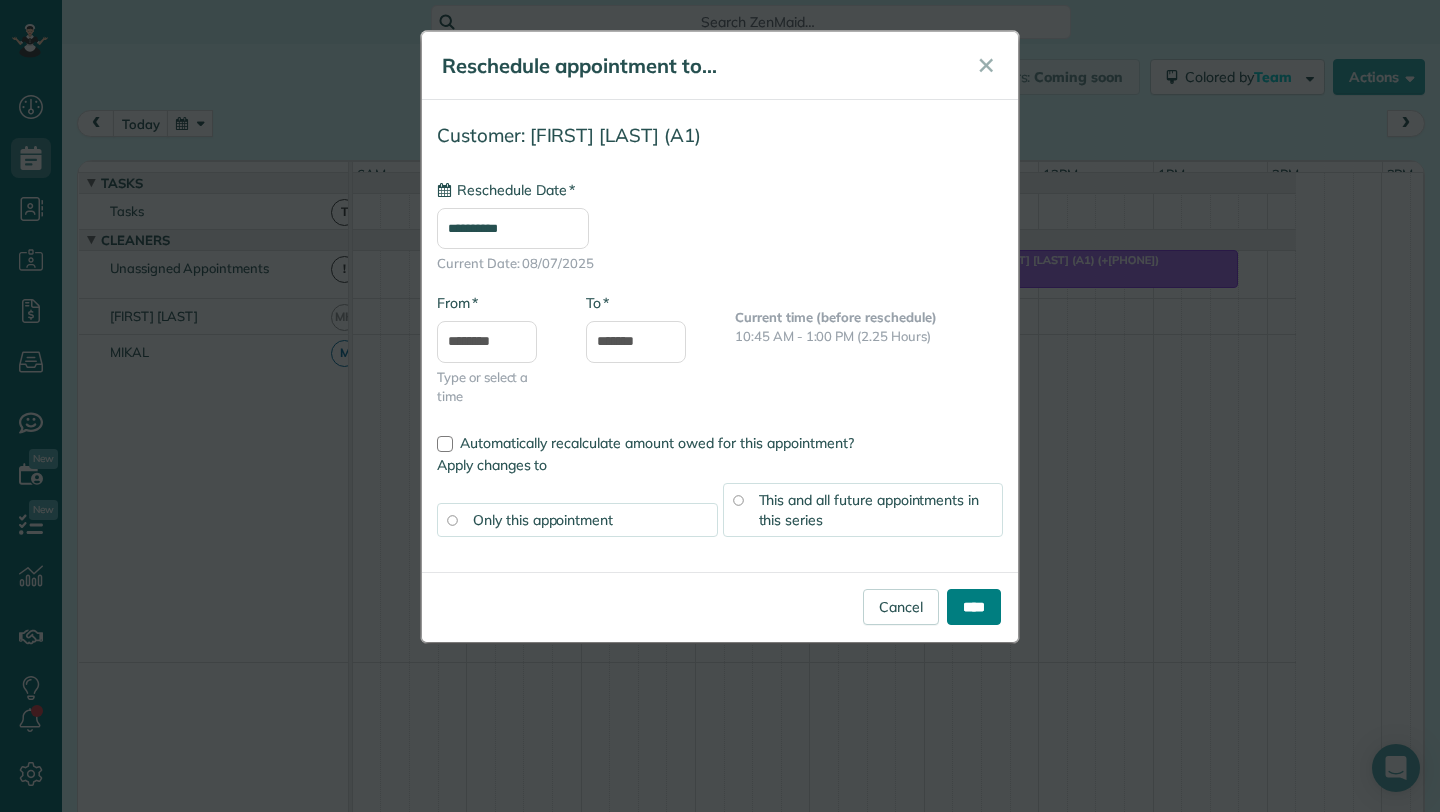 click on "****" at bounding box center [974, 607] 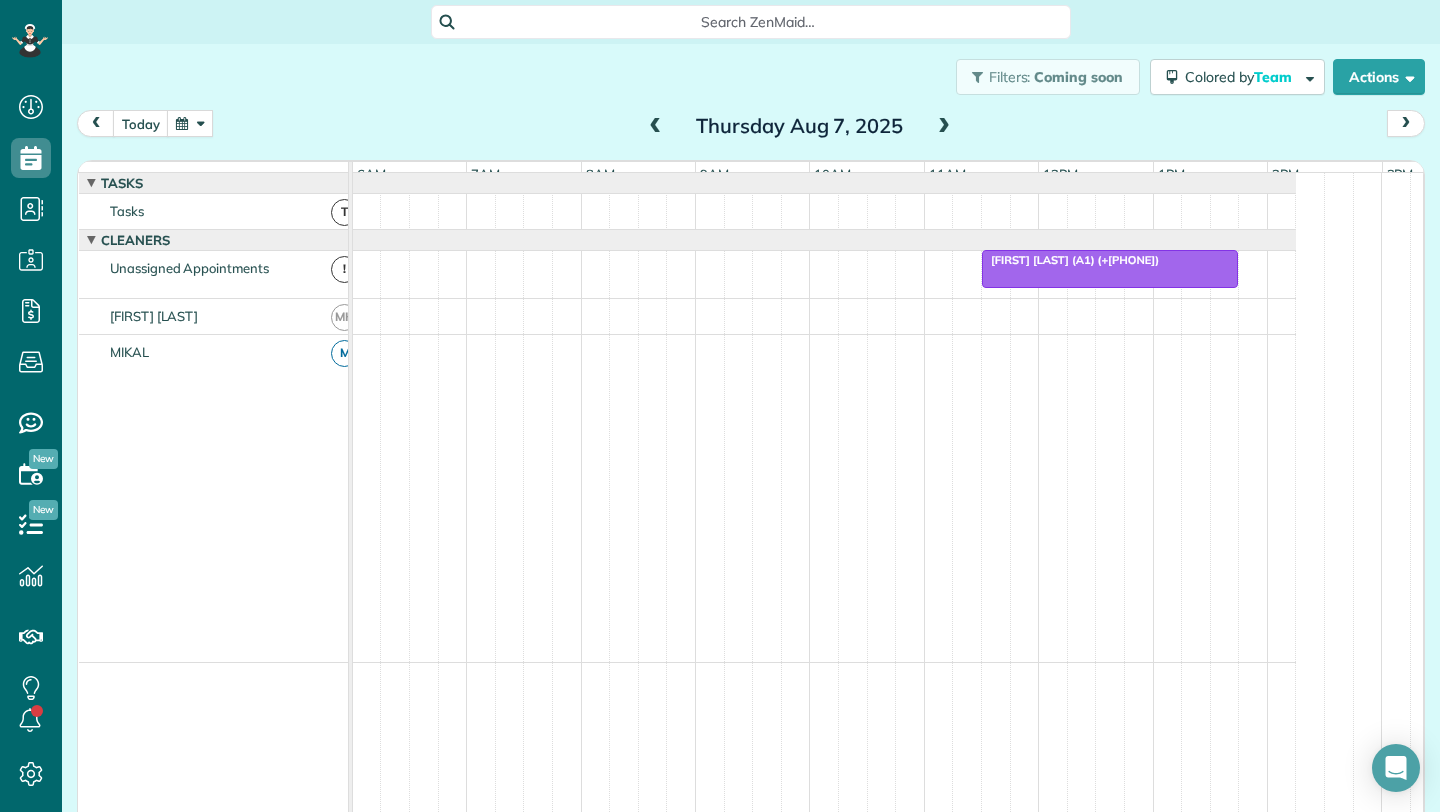 click at bounding box center (656, 127) 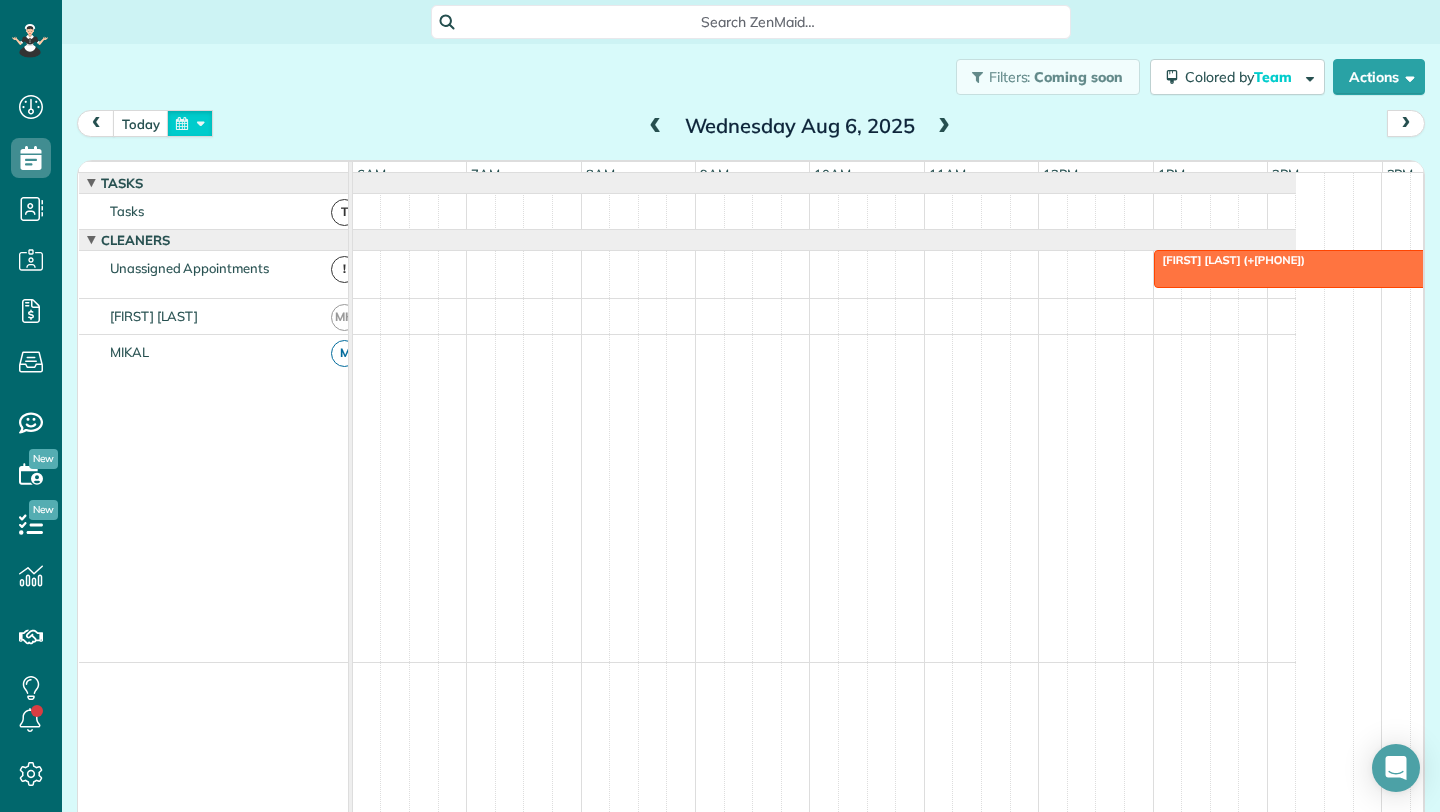click at bounding box center (190, 123) 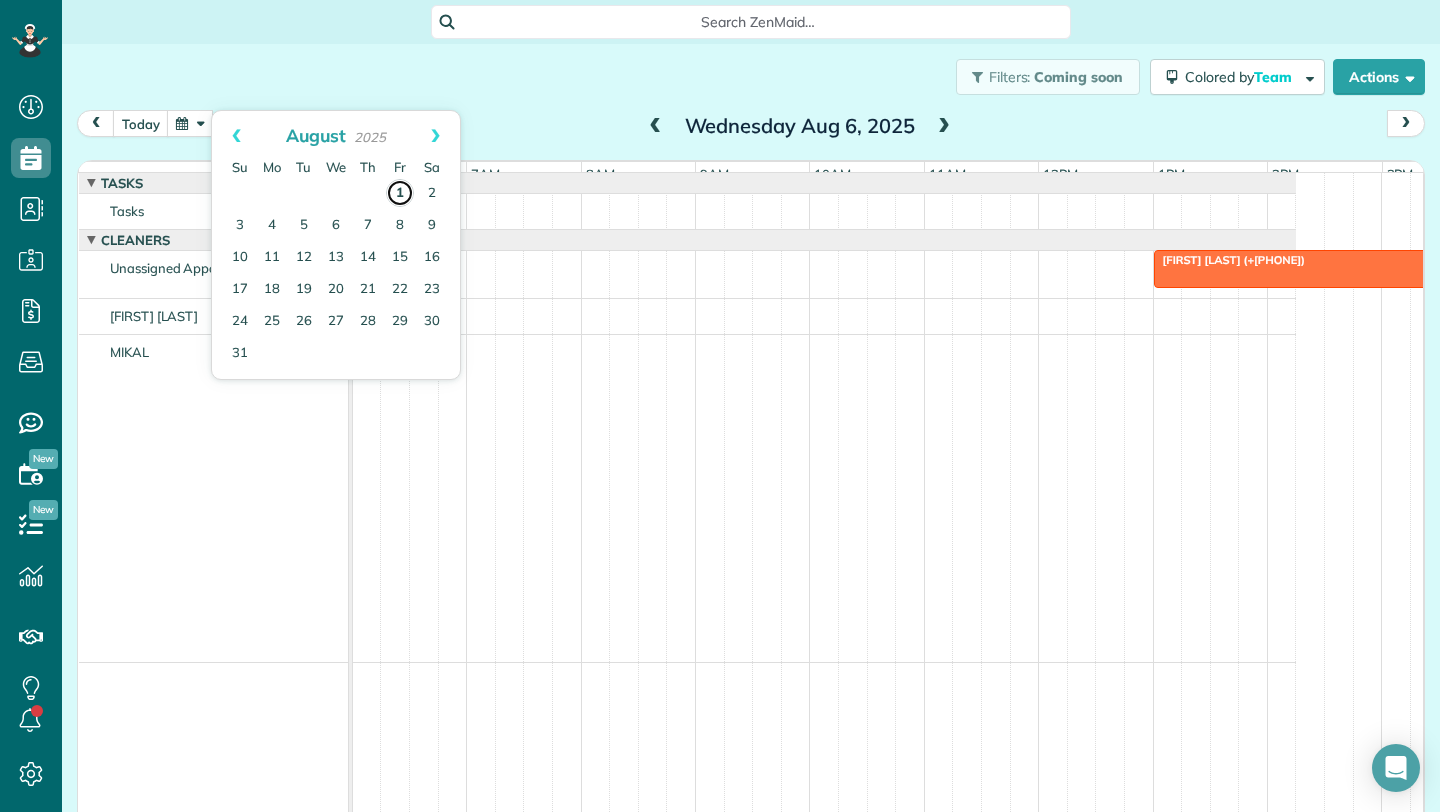 click on "1" at bounding box center [400, 193] 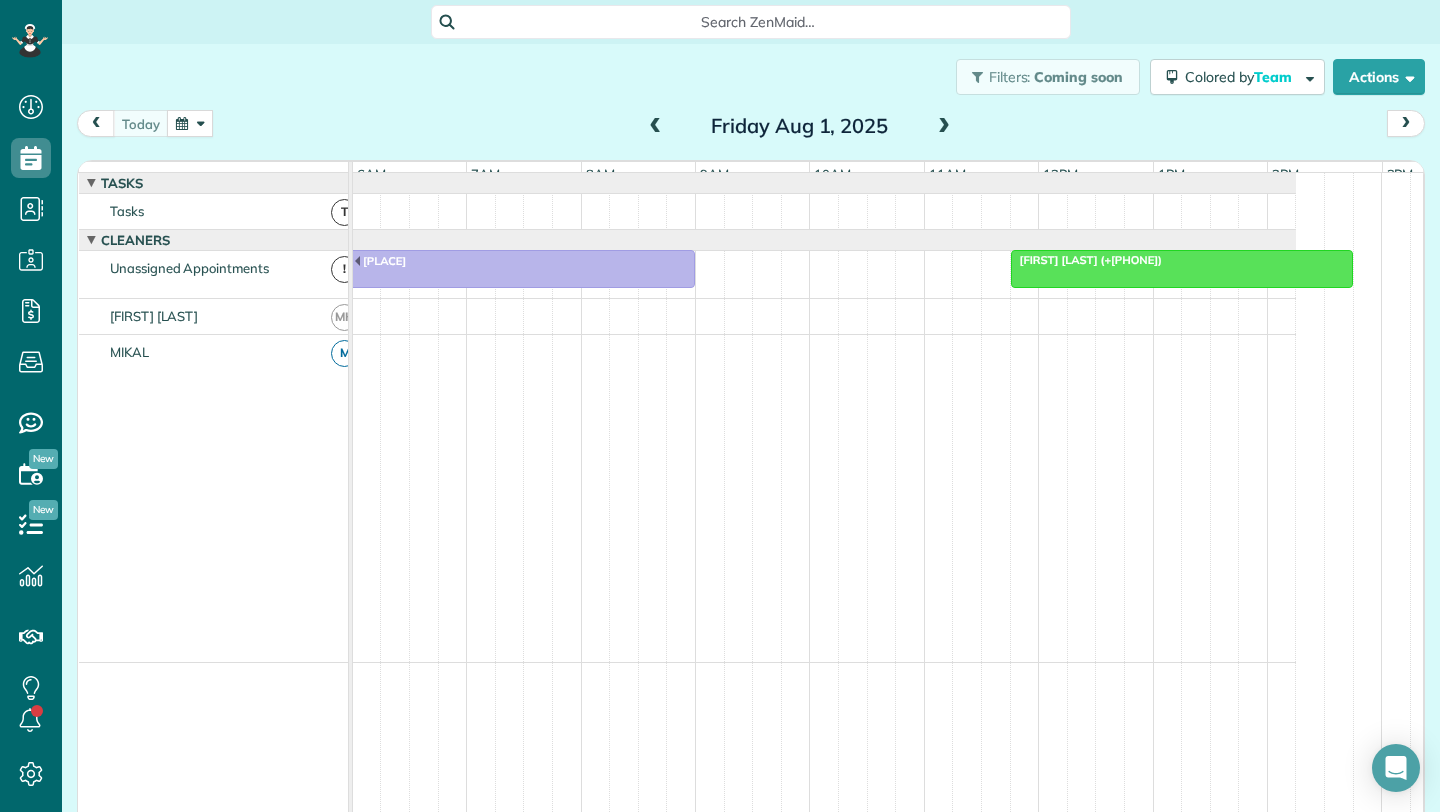 click at bounding box center [190, 123] 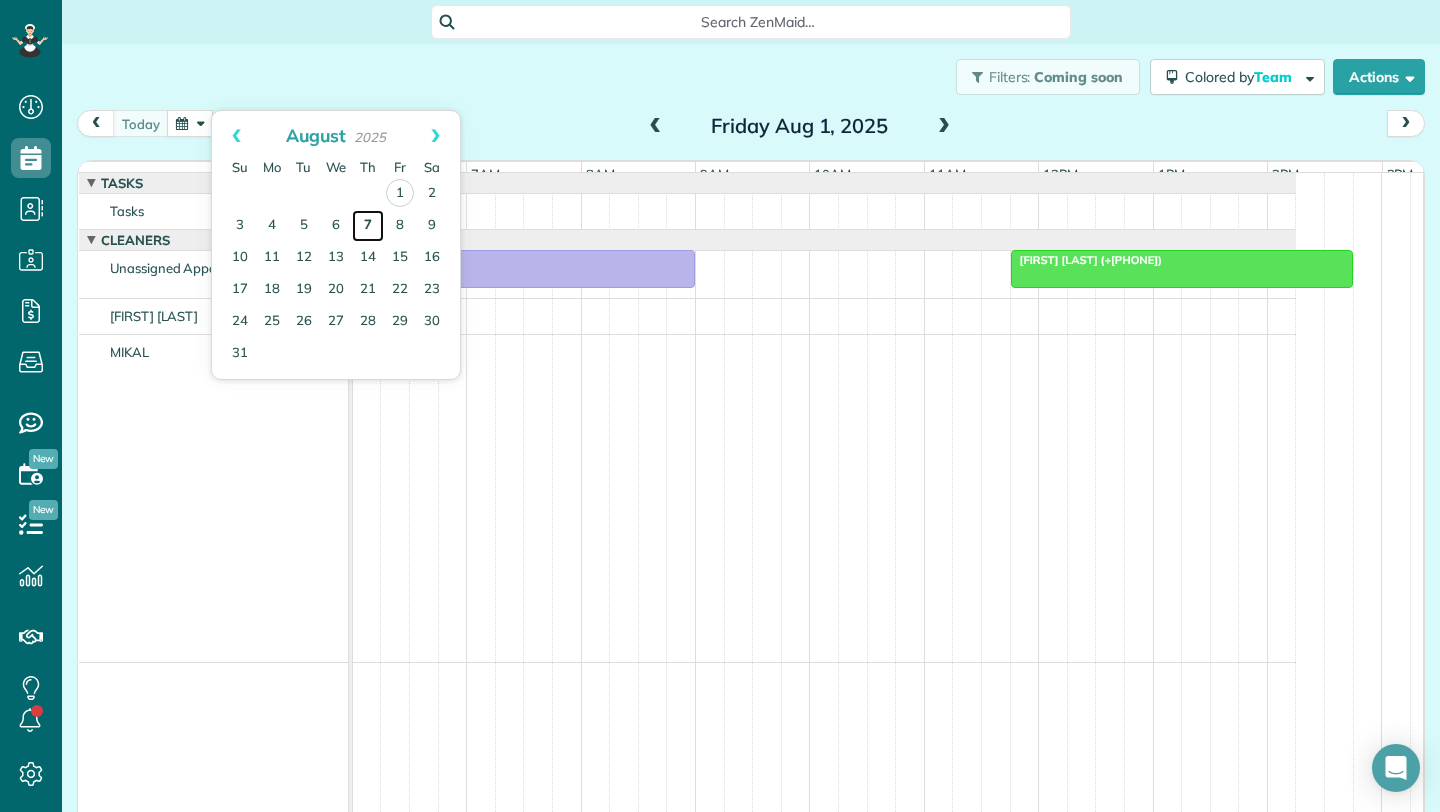 click on "7" at bounding box center [368, 226] 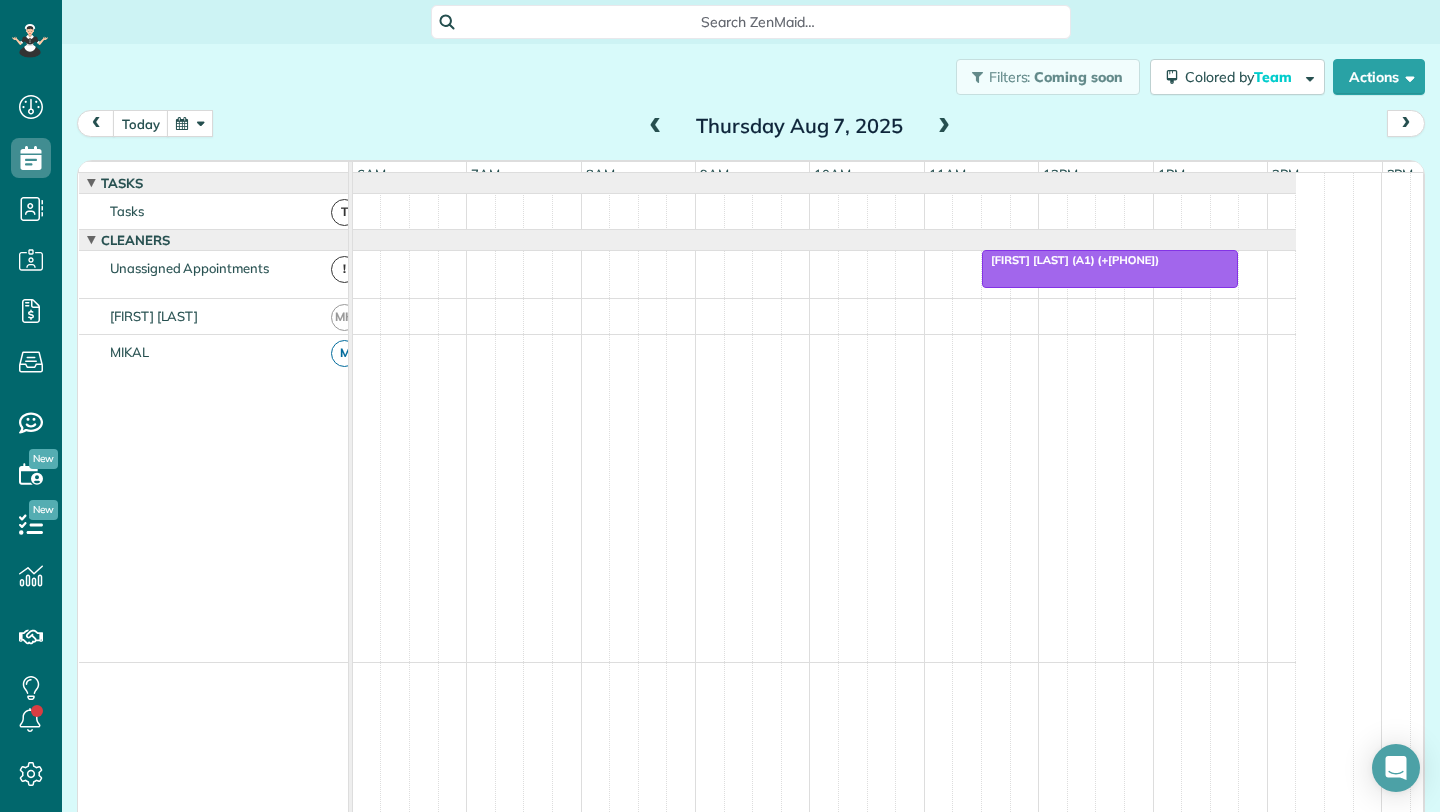 click at bounding box center [190, 123] 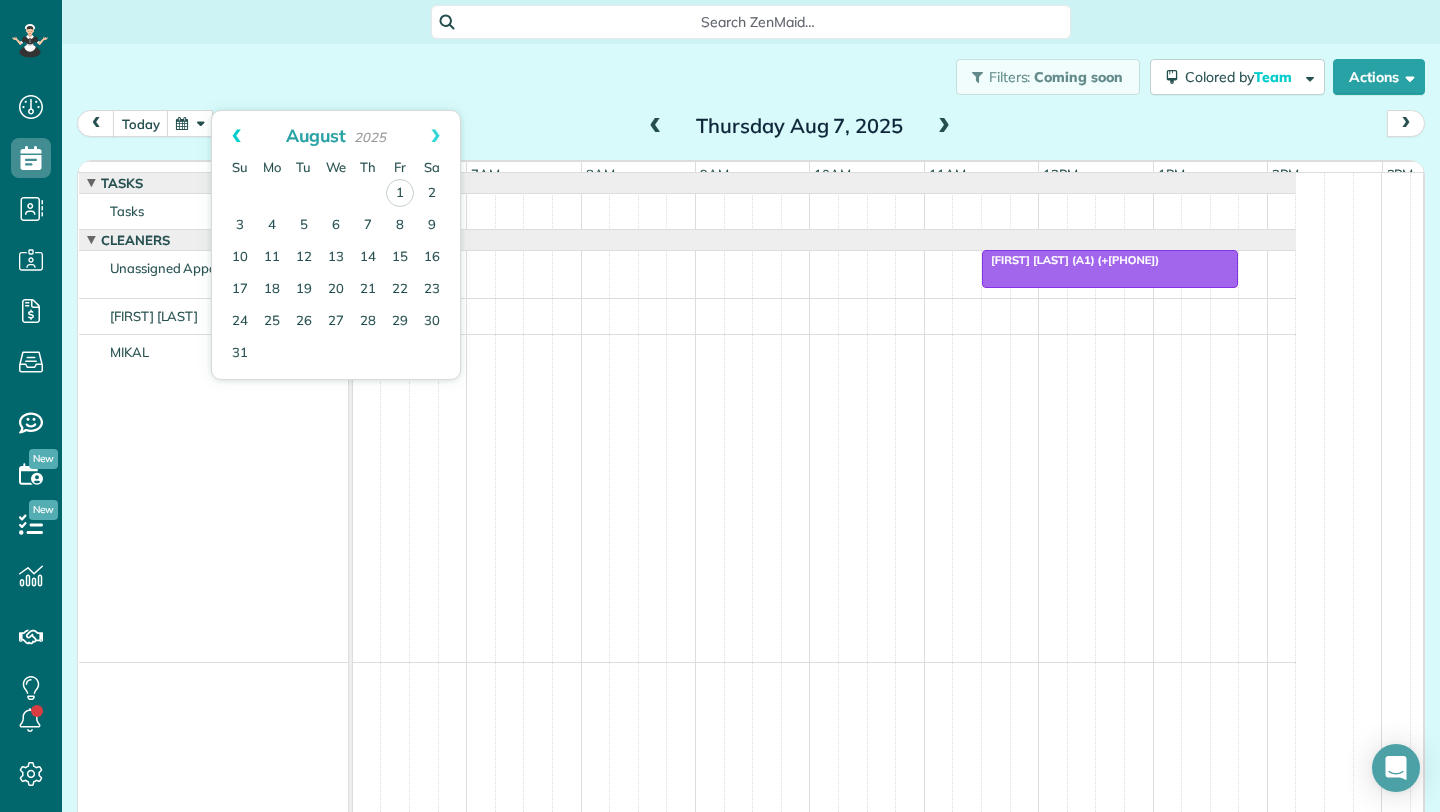click on "Prev" at bounding box center [236, 136] 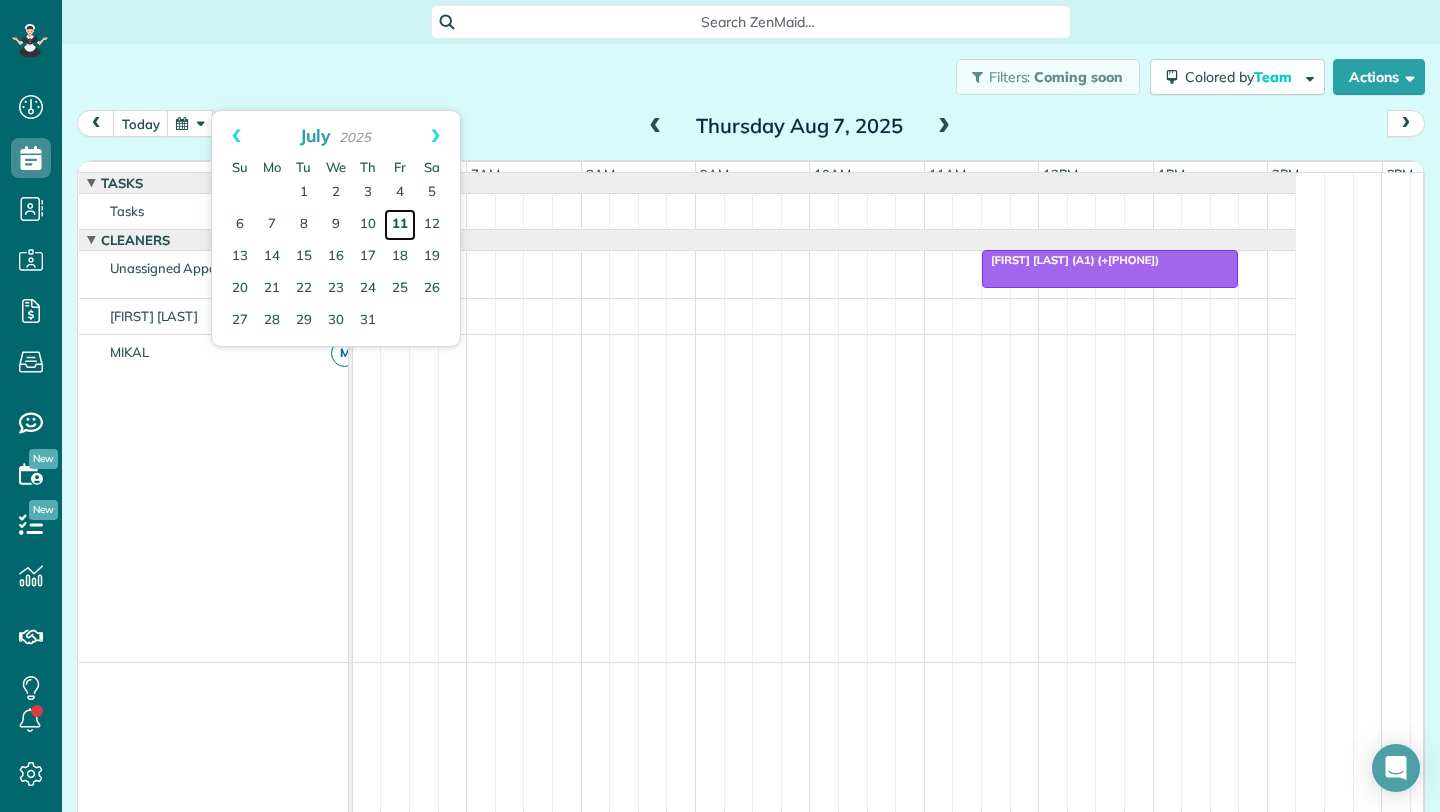 click on "11" at bounding box center (400, 225) 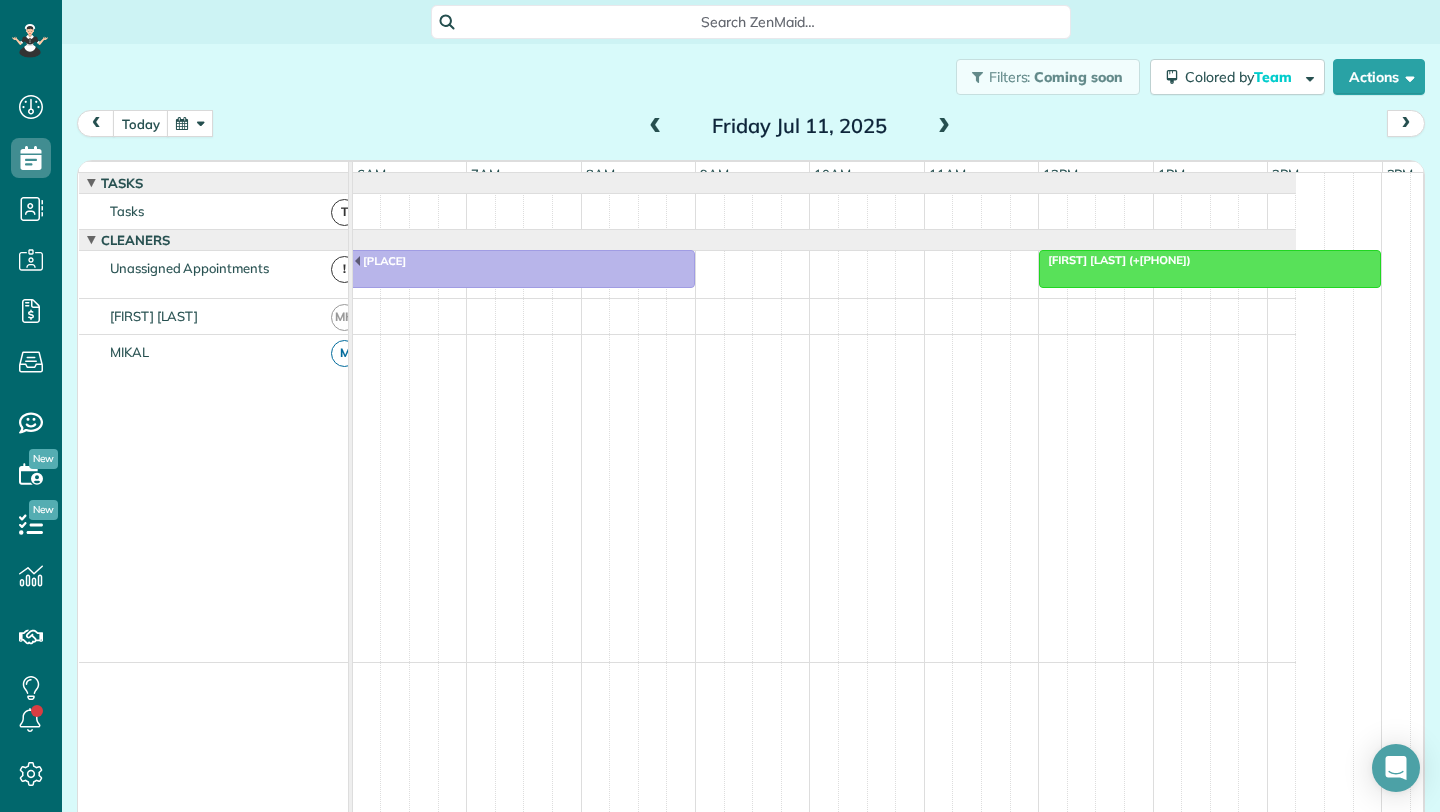 click at bounding box center (944, 127) 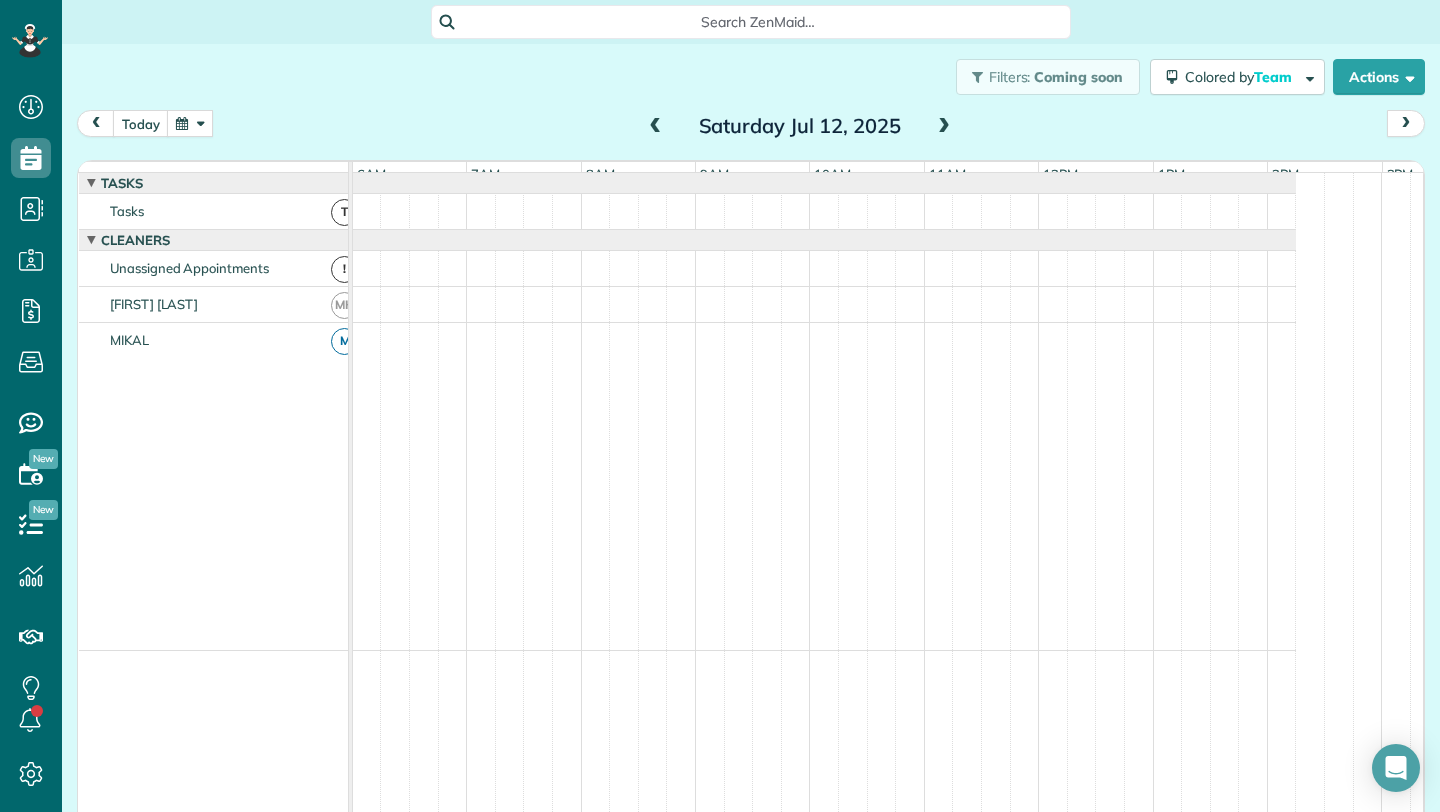 click at bounding box center (656, 127) 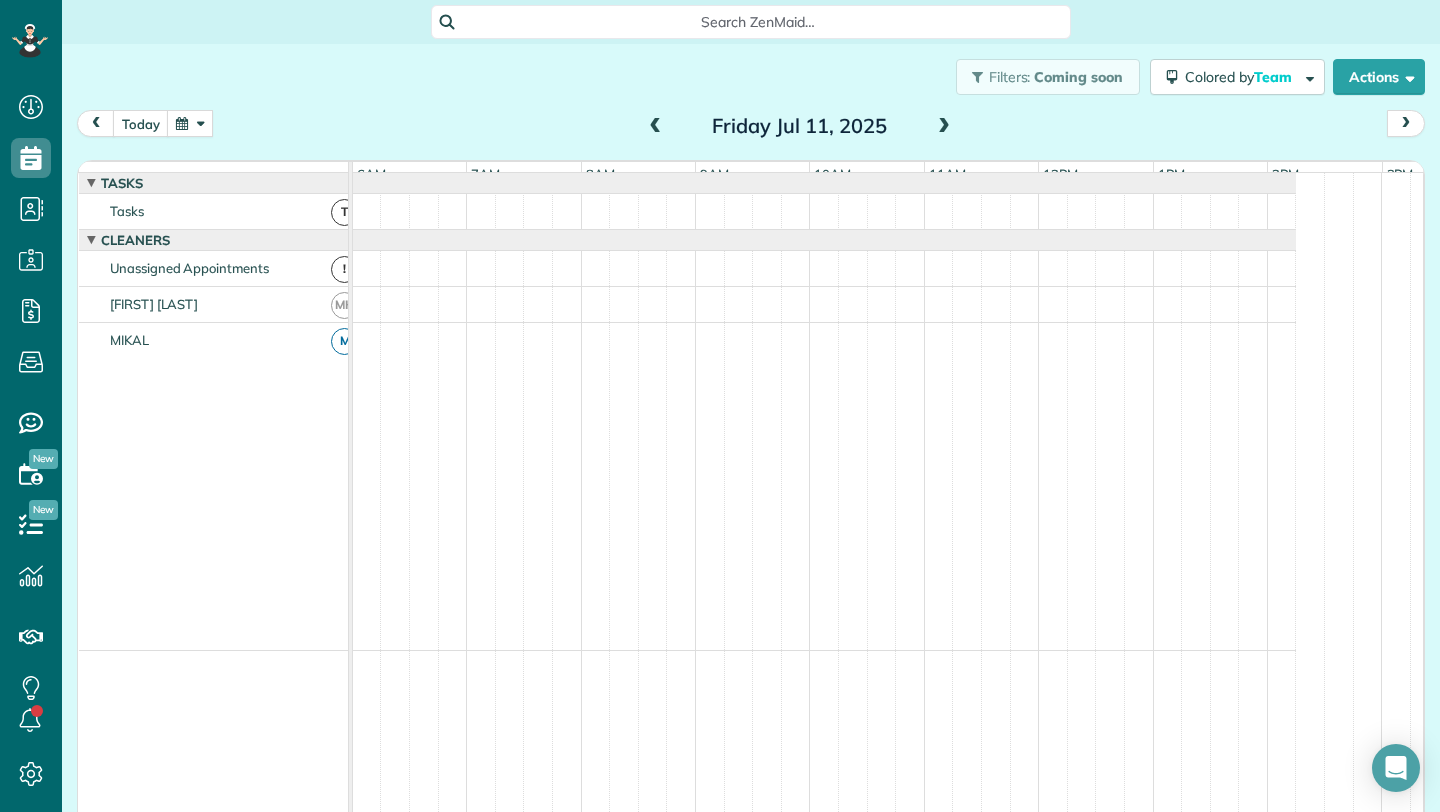 click at bounding box center (656, 127) 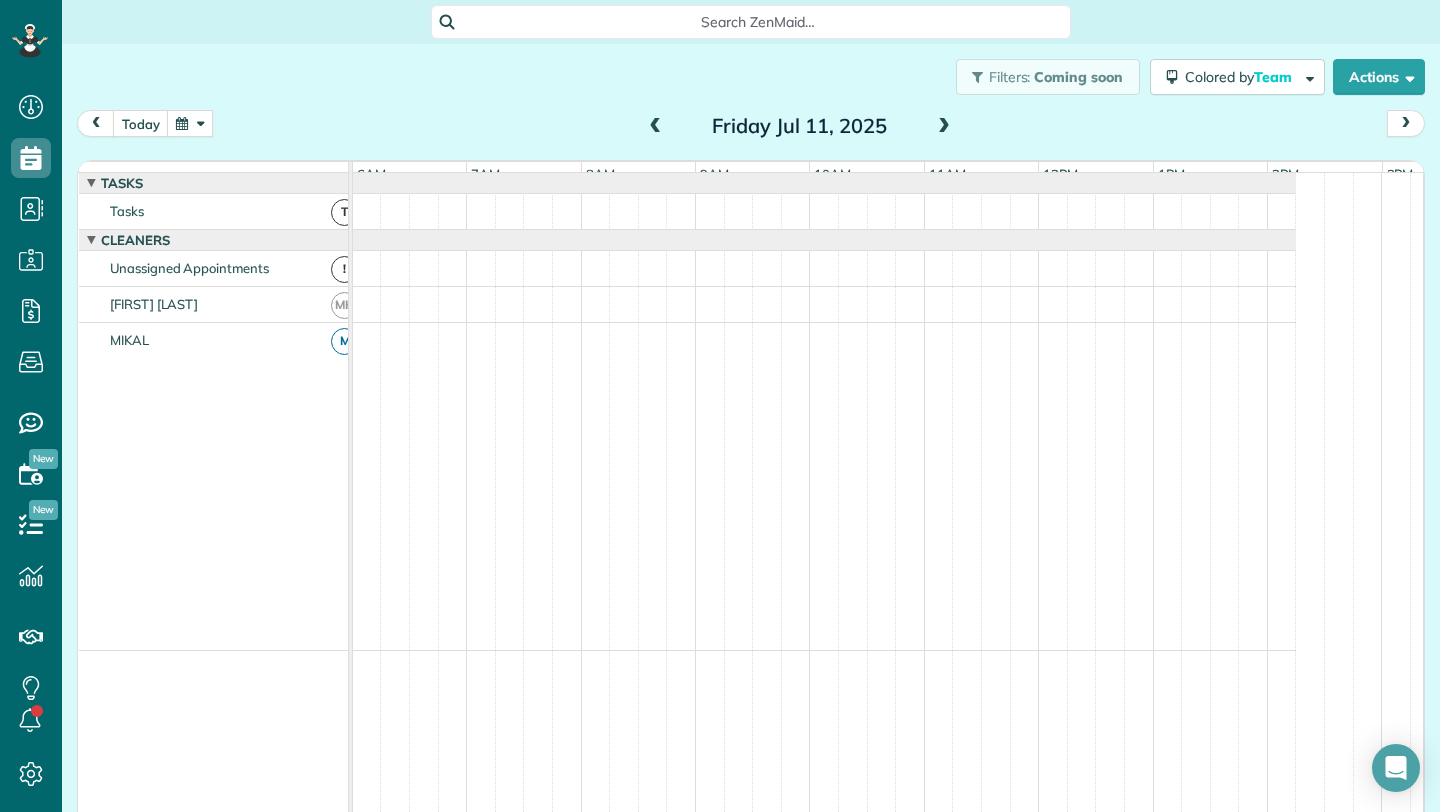 click at bounding box center [656, 127] 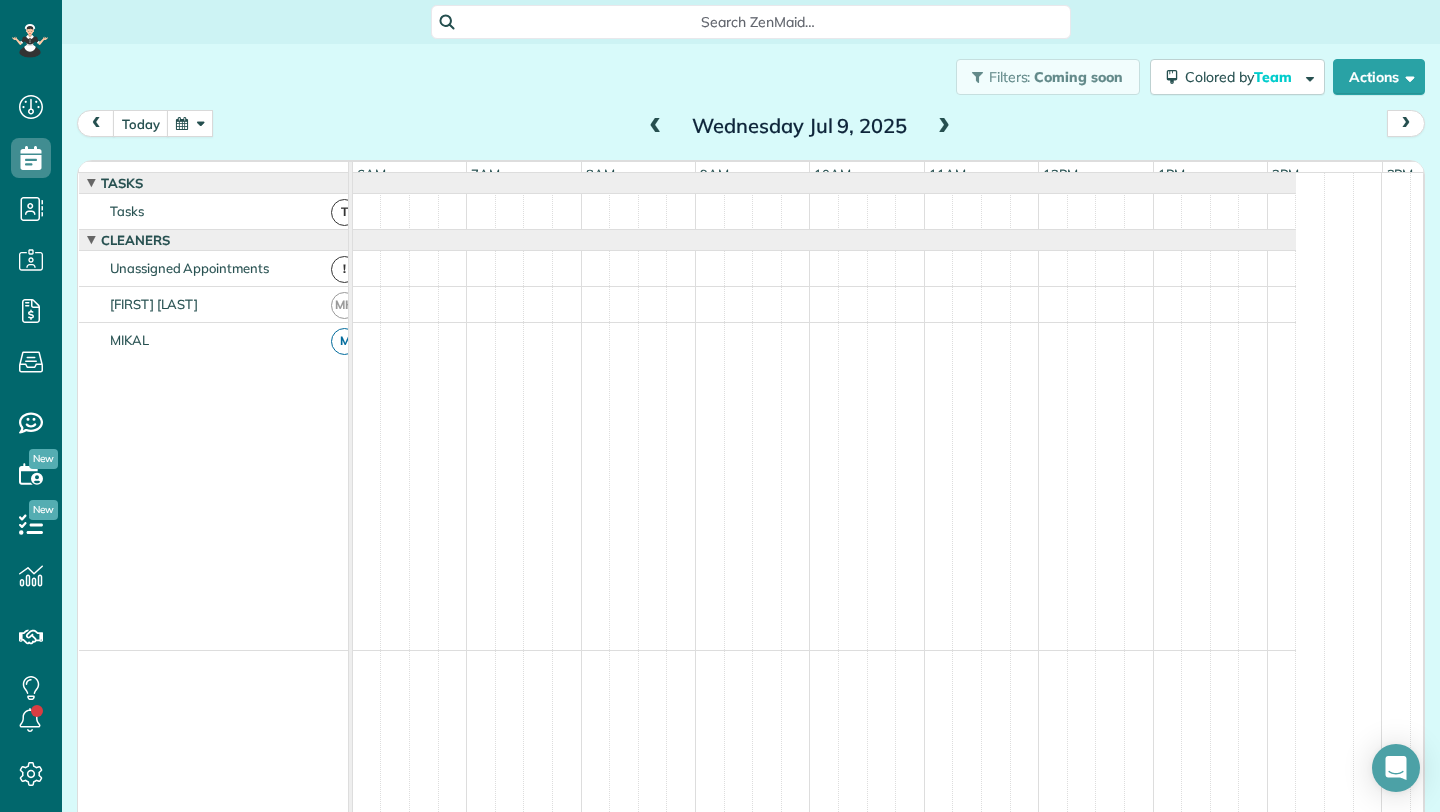 click at bounding box center (944, 127) 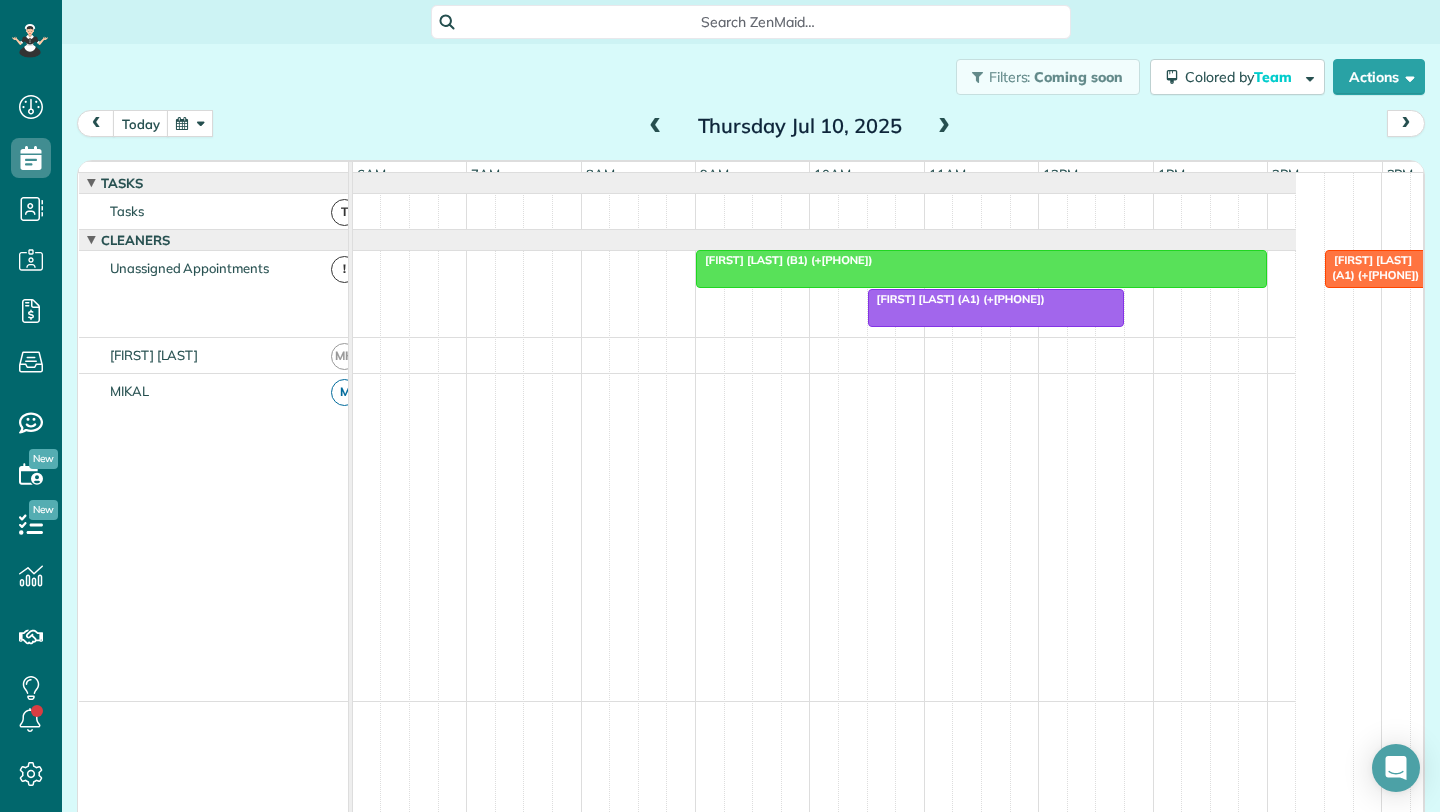 scroll, scrollTop: 0, scrollLeft: 231, axis: horizontal 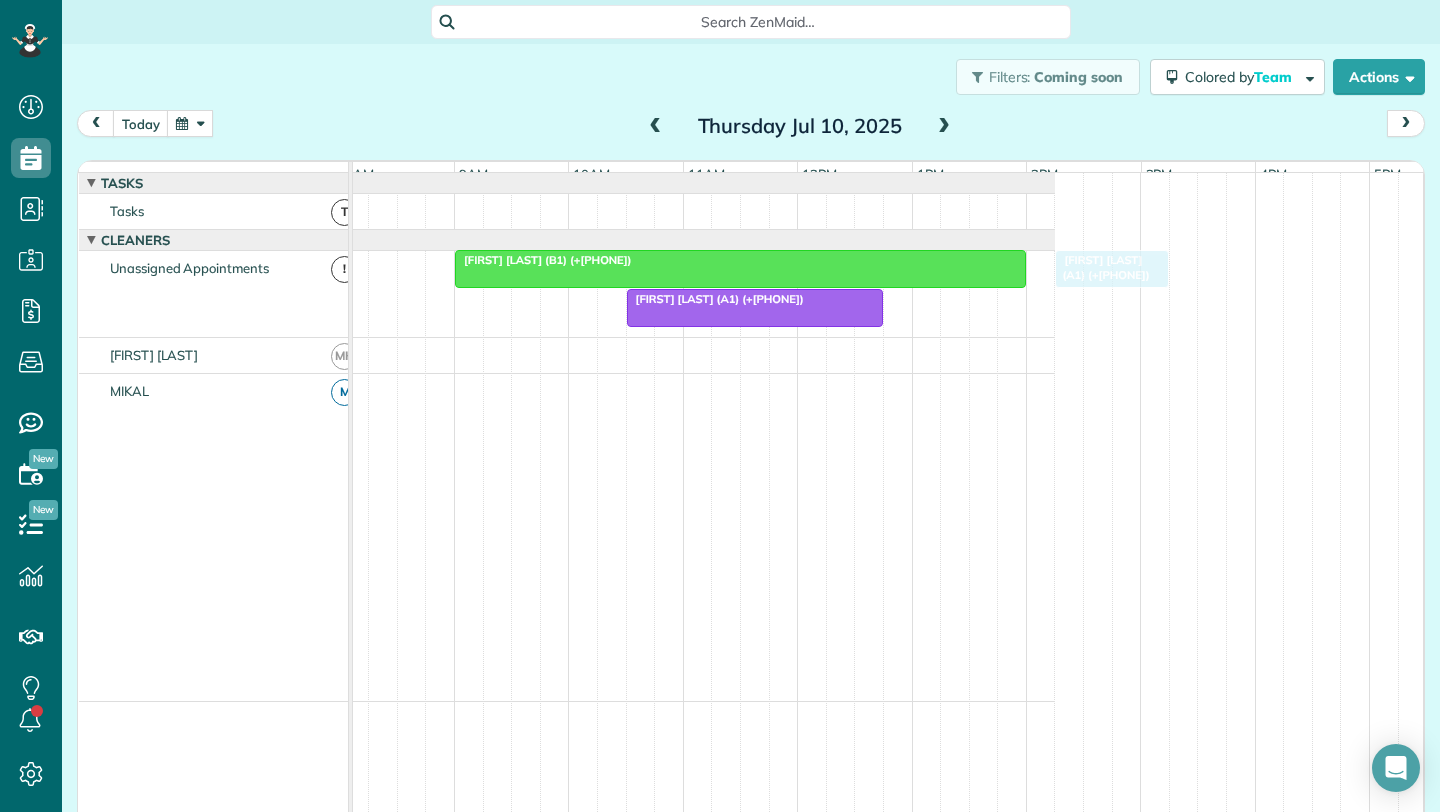 drag, startPoint x: 1148, startPoint y: 281, endPoint x: 1128, endPoint y: 284, distance: 20.22375 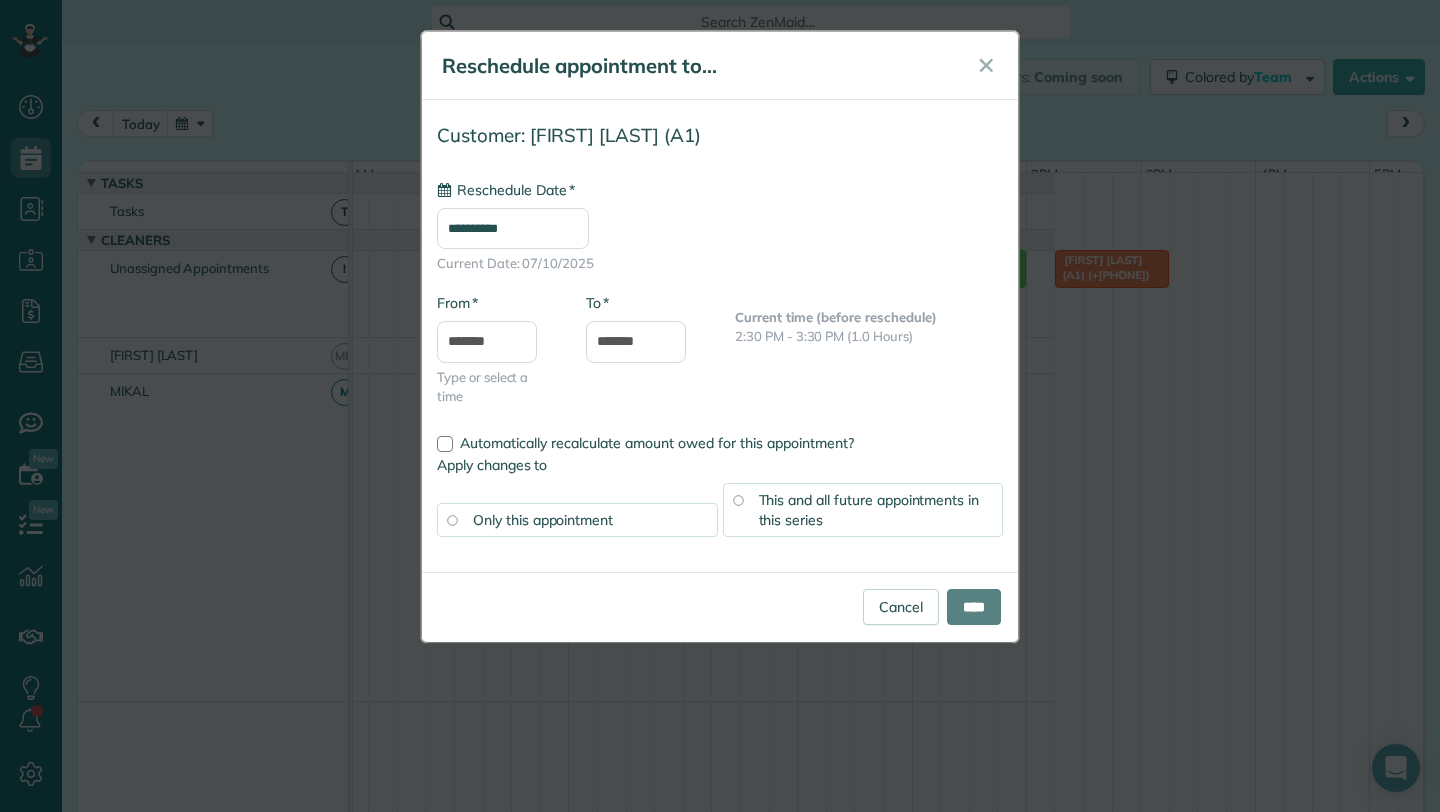 type on "**********" 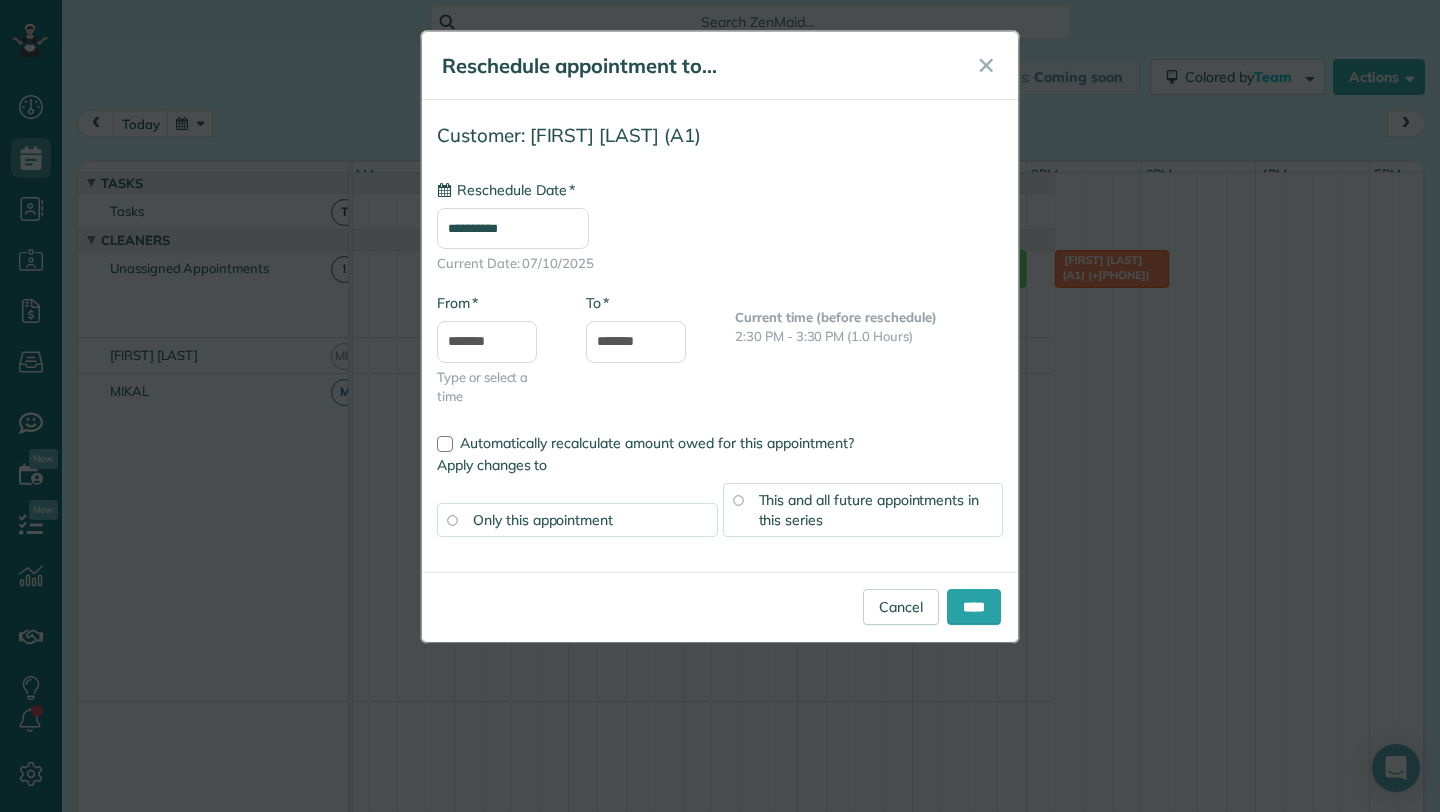 click on "This and all future appointments in this series" at bounding box center [869, 510] 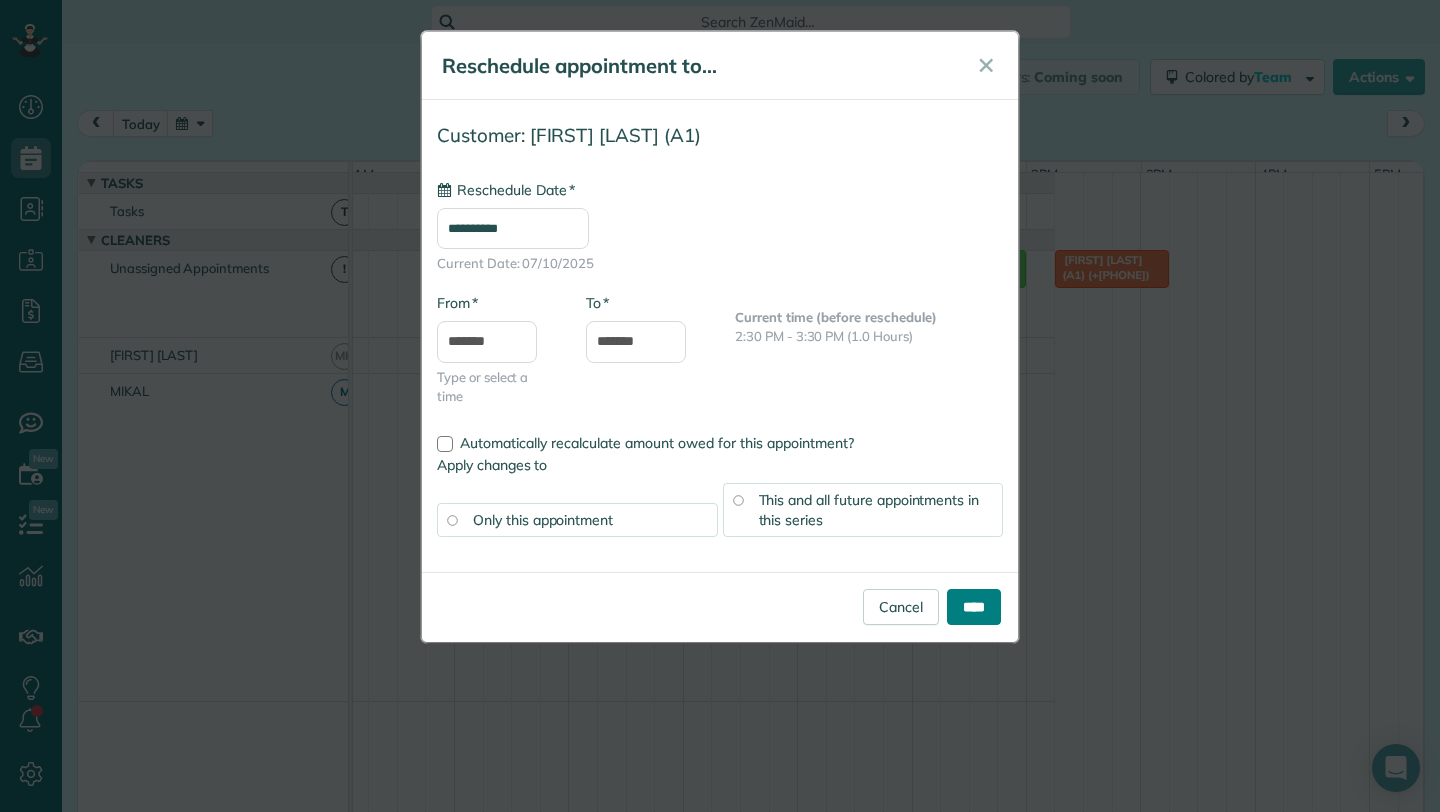 click on "****" at bounding box center (974, 607) 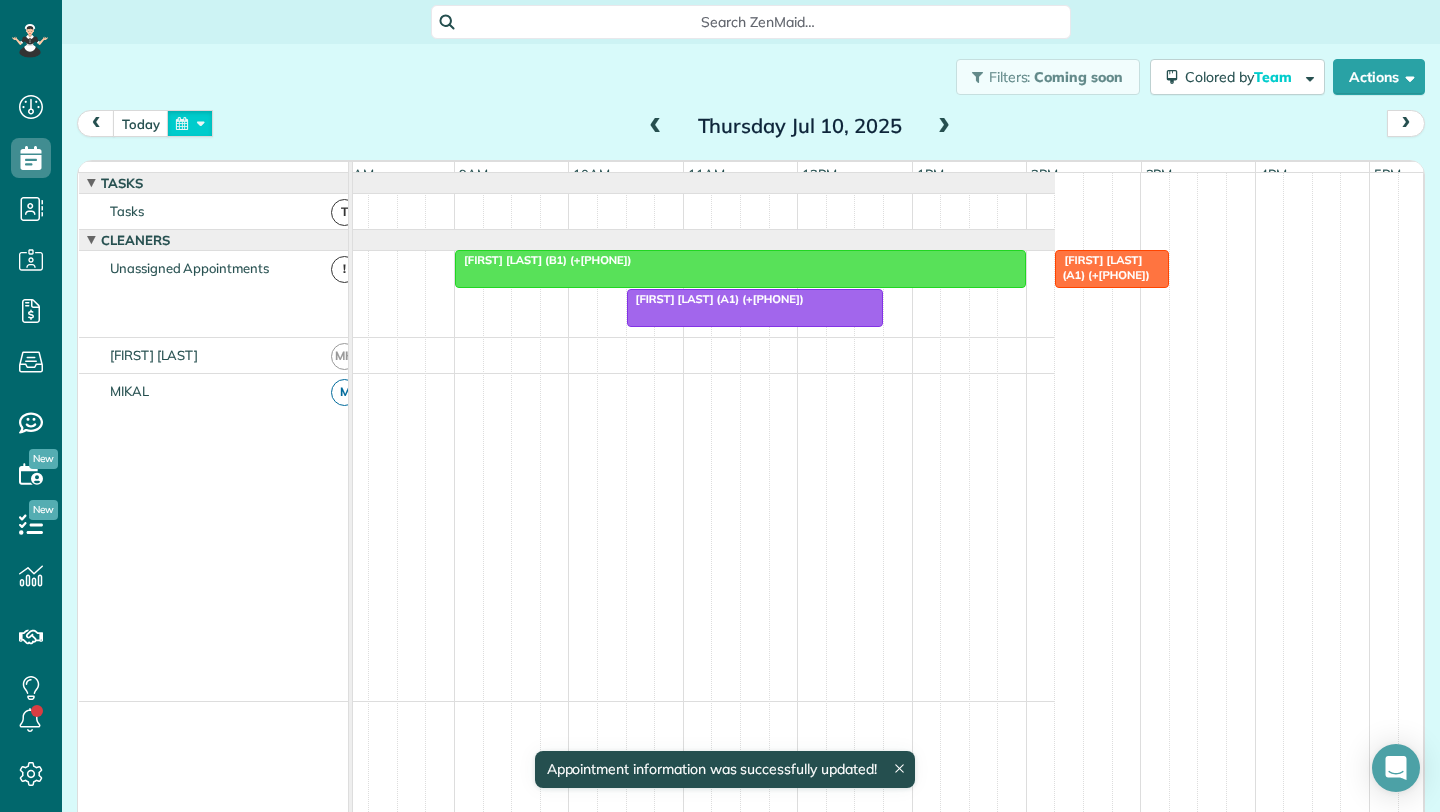 click at bounding box center (190, 123) 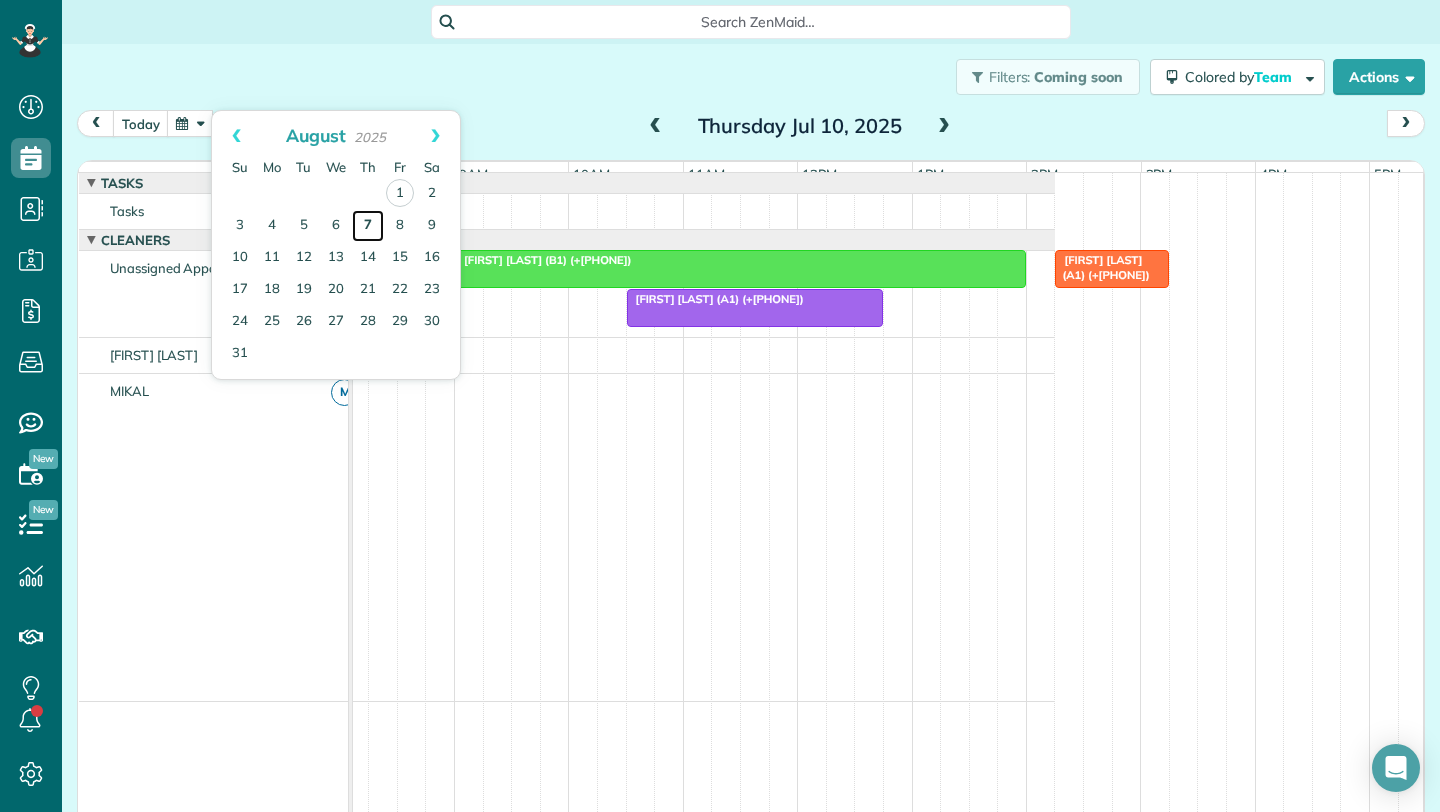 click on "7" at bounding box center [368, 226] 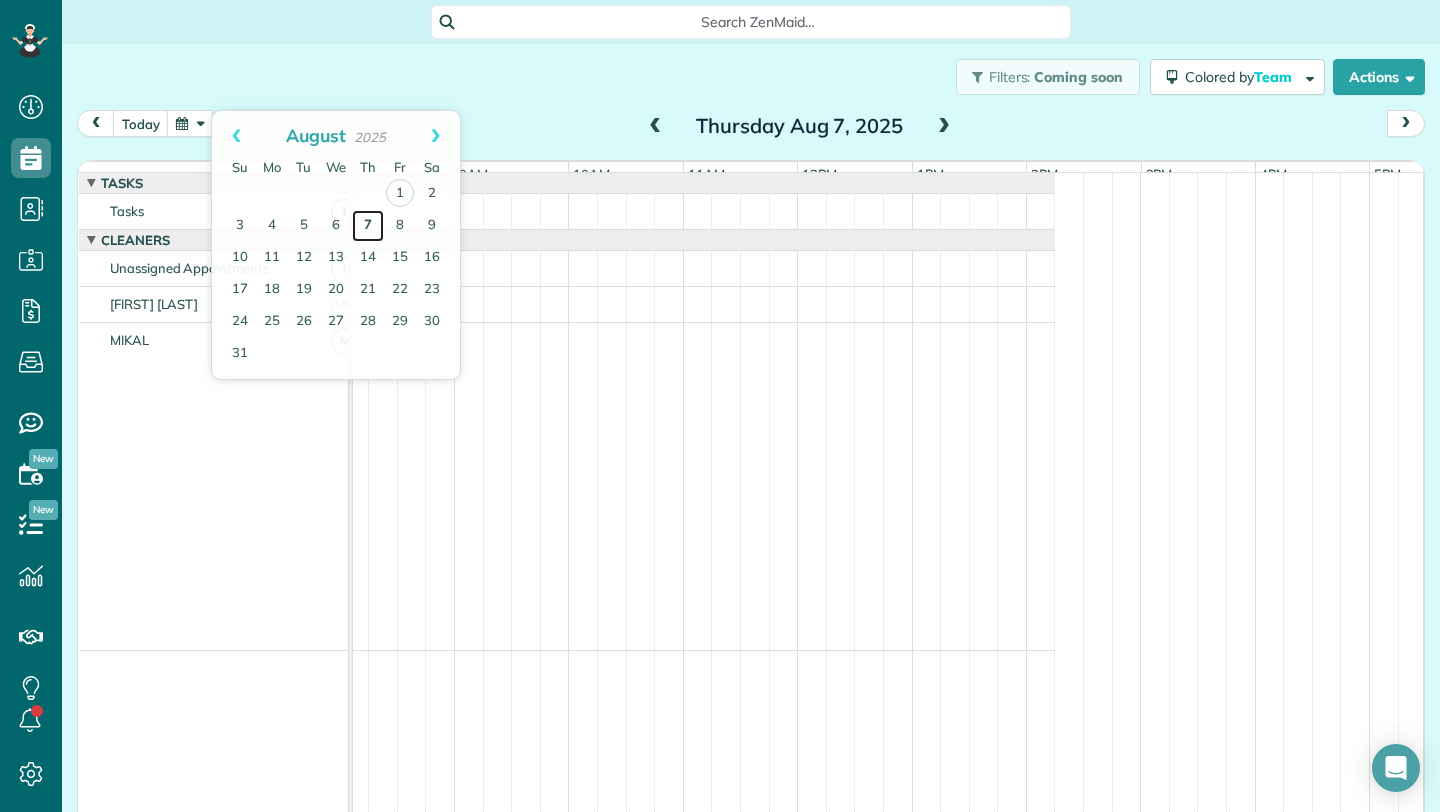 scroll, scrollTop: 0, scrollLeft: 115, axis: horizontal 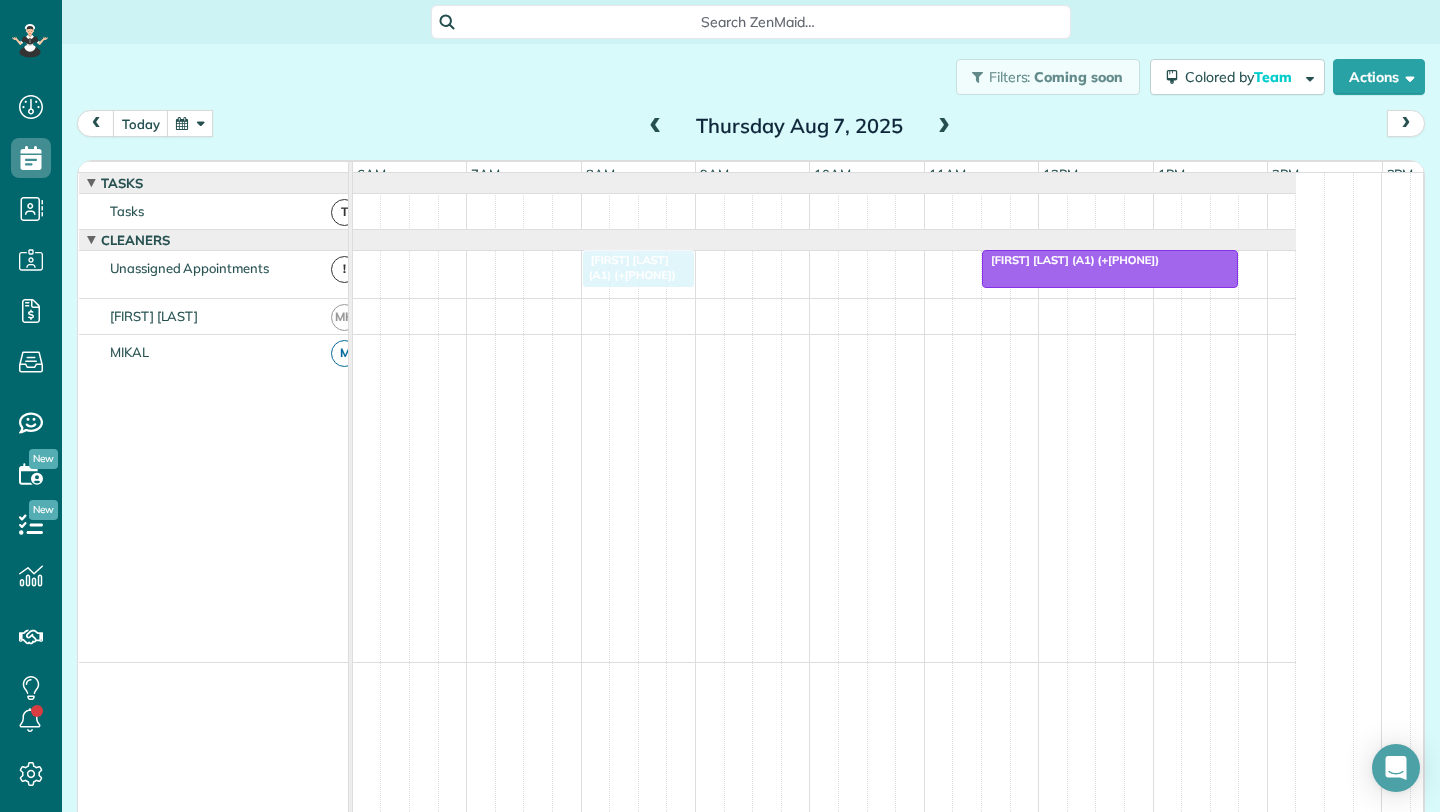drag, startPoint x: 1346, startPoint y: 275, endPoint x: 620, endPoint y: 274, distance: 726.0007 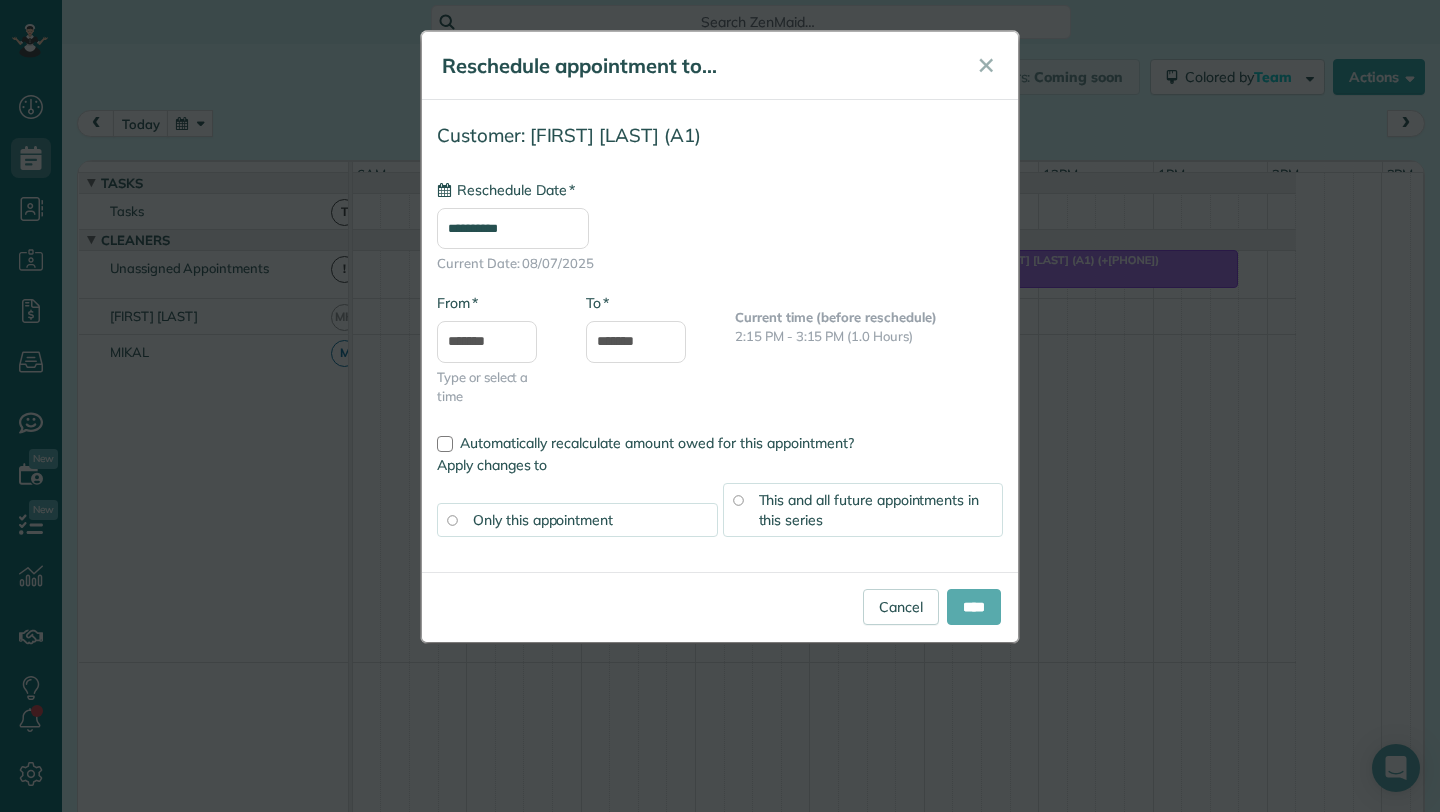 type on "**********" 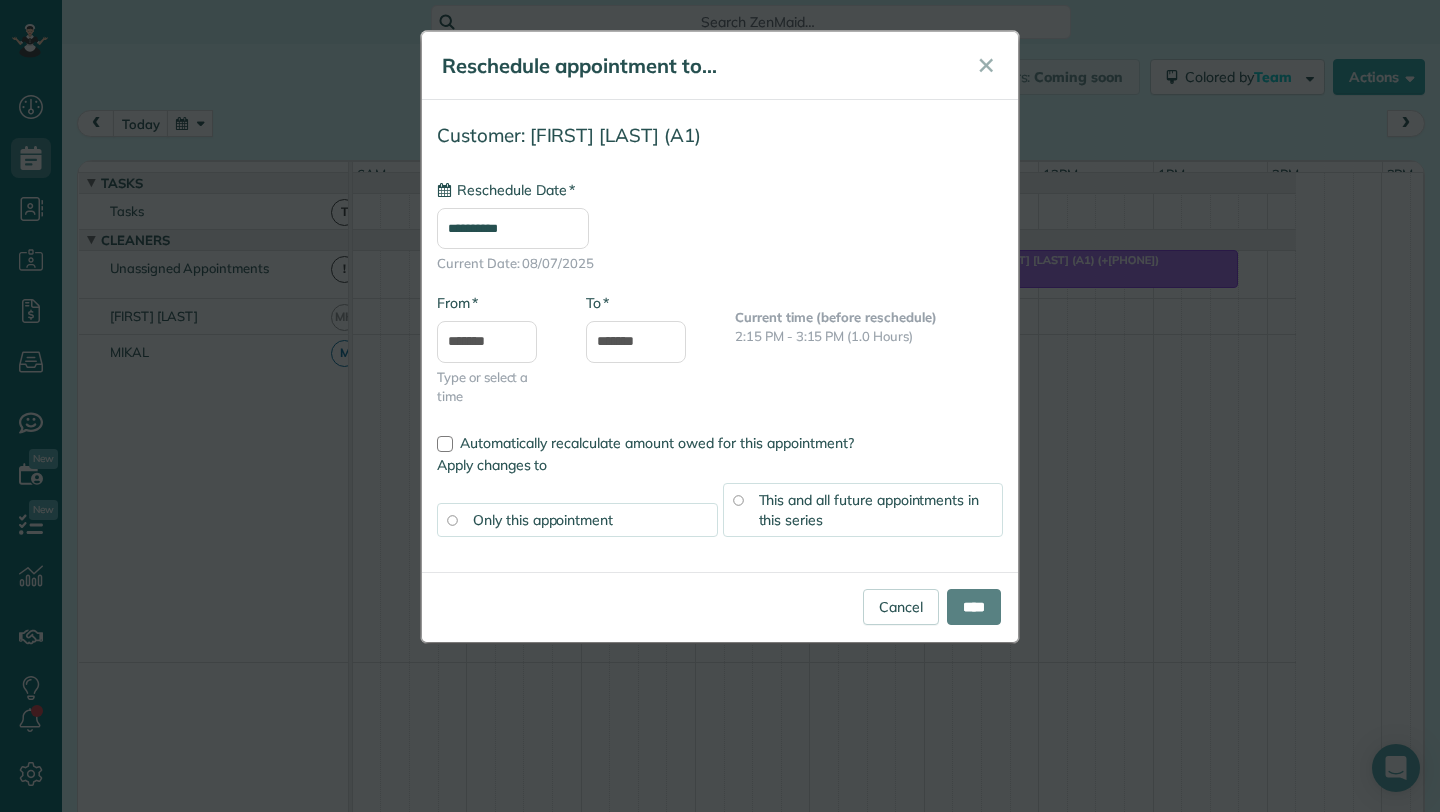 click on "****" at bounding box center (974, 607) 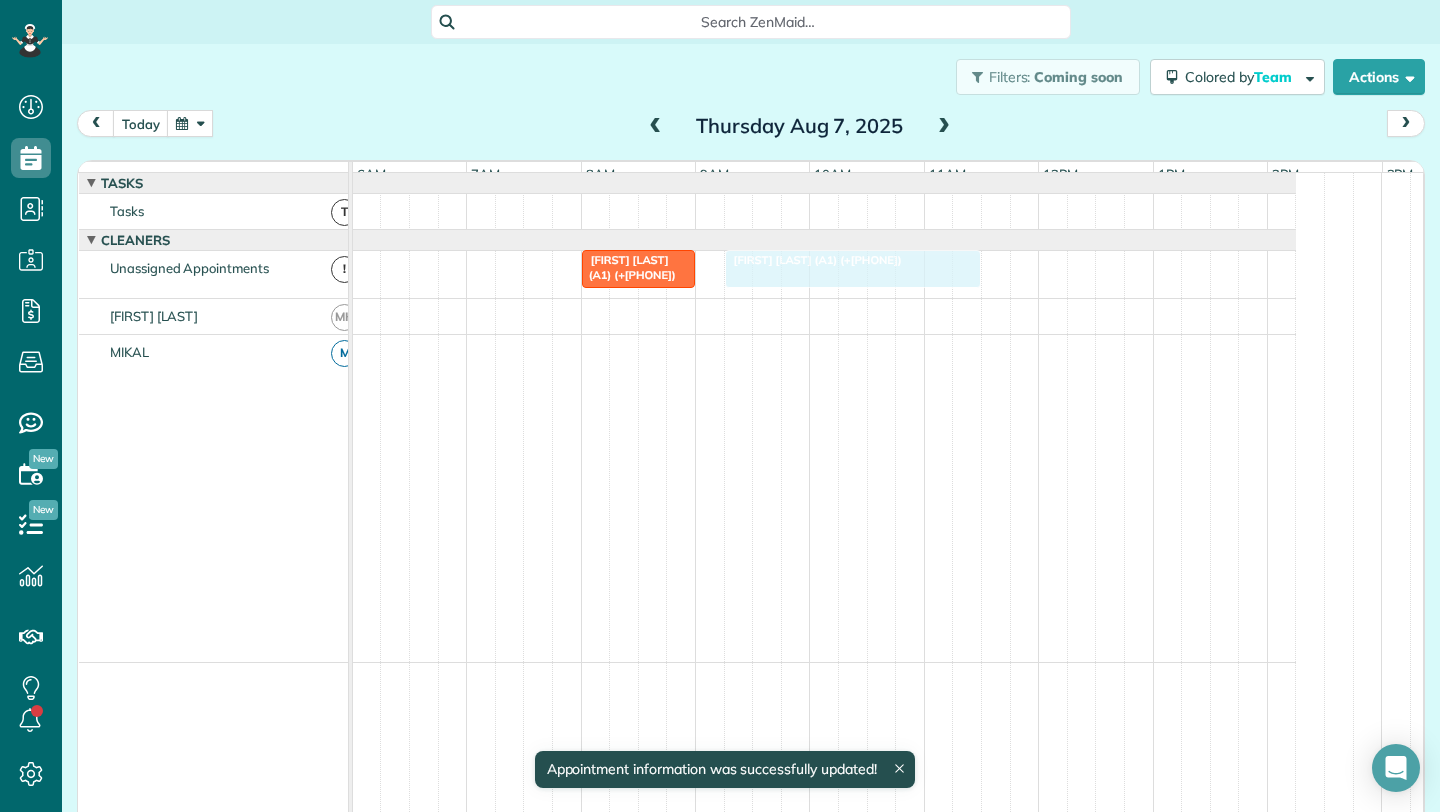 drag, startPoint x: 1069, startPoint y: 273, endPoint x: 815, endPoint y: 291, distance: 254.637 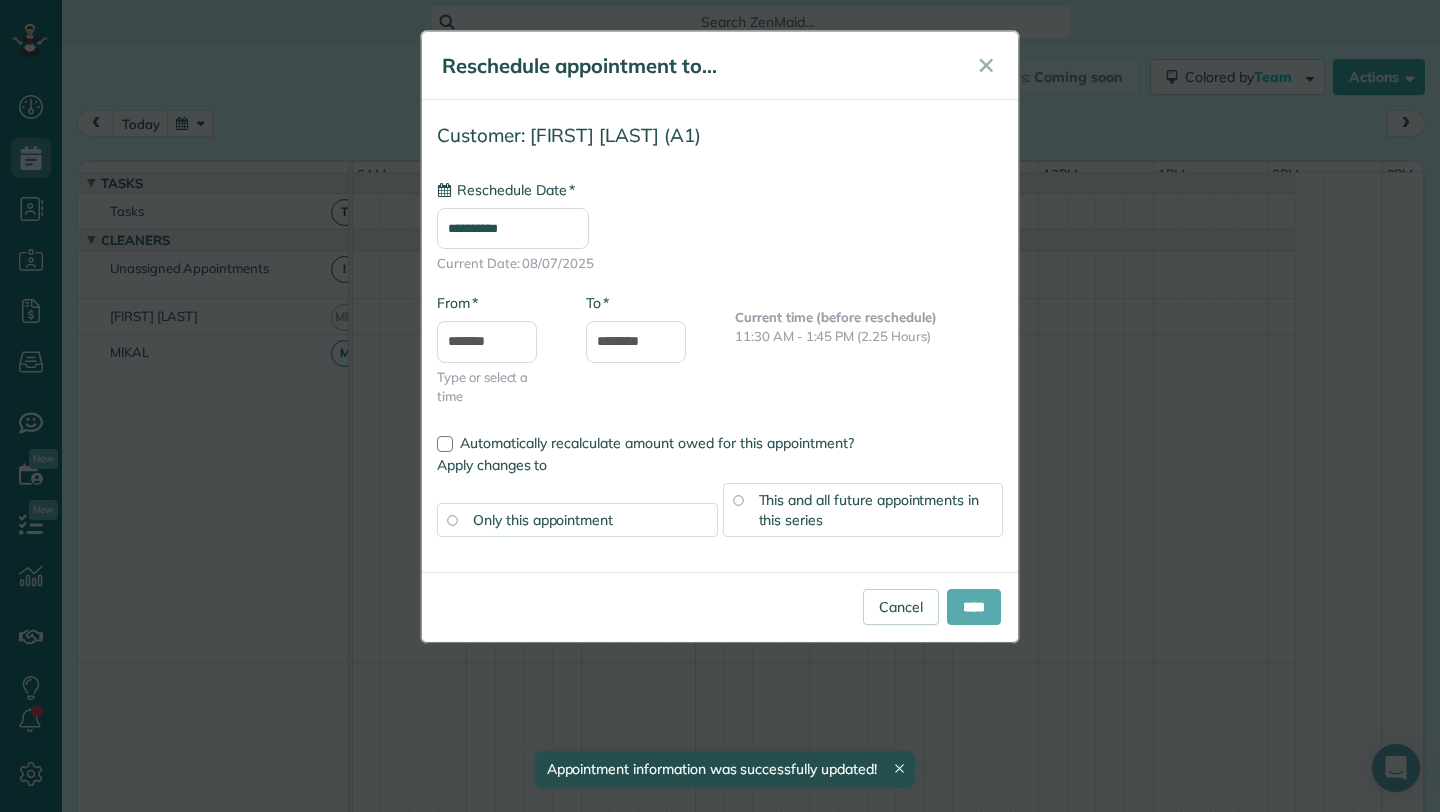 type on "**********" 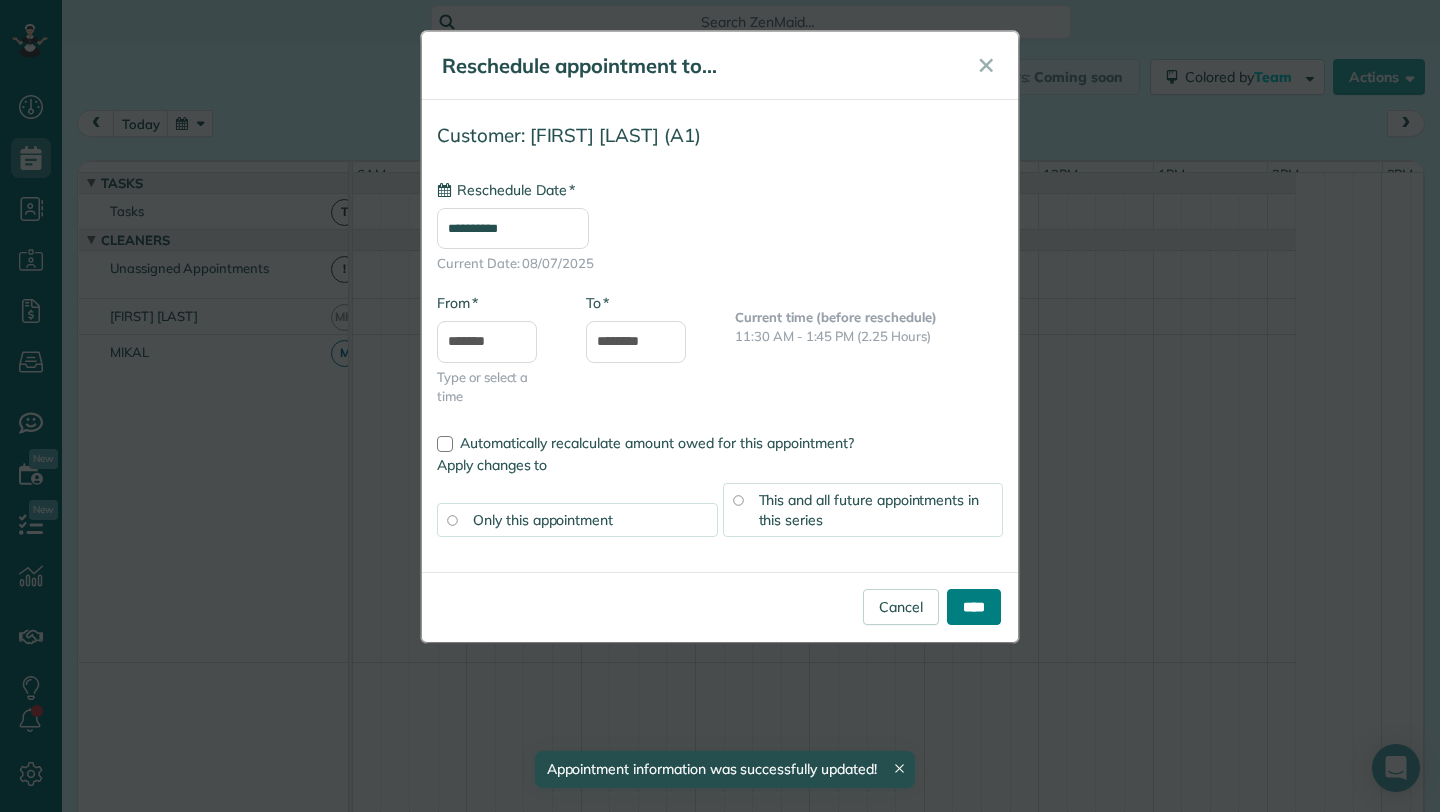 click on "****" at bounding box center (974, 607) 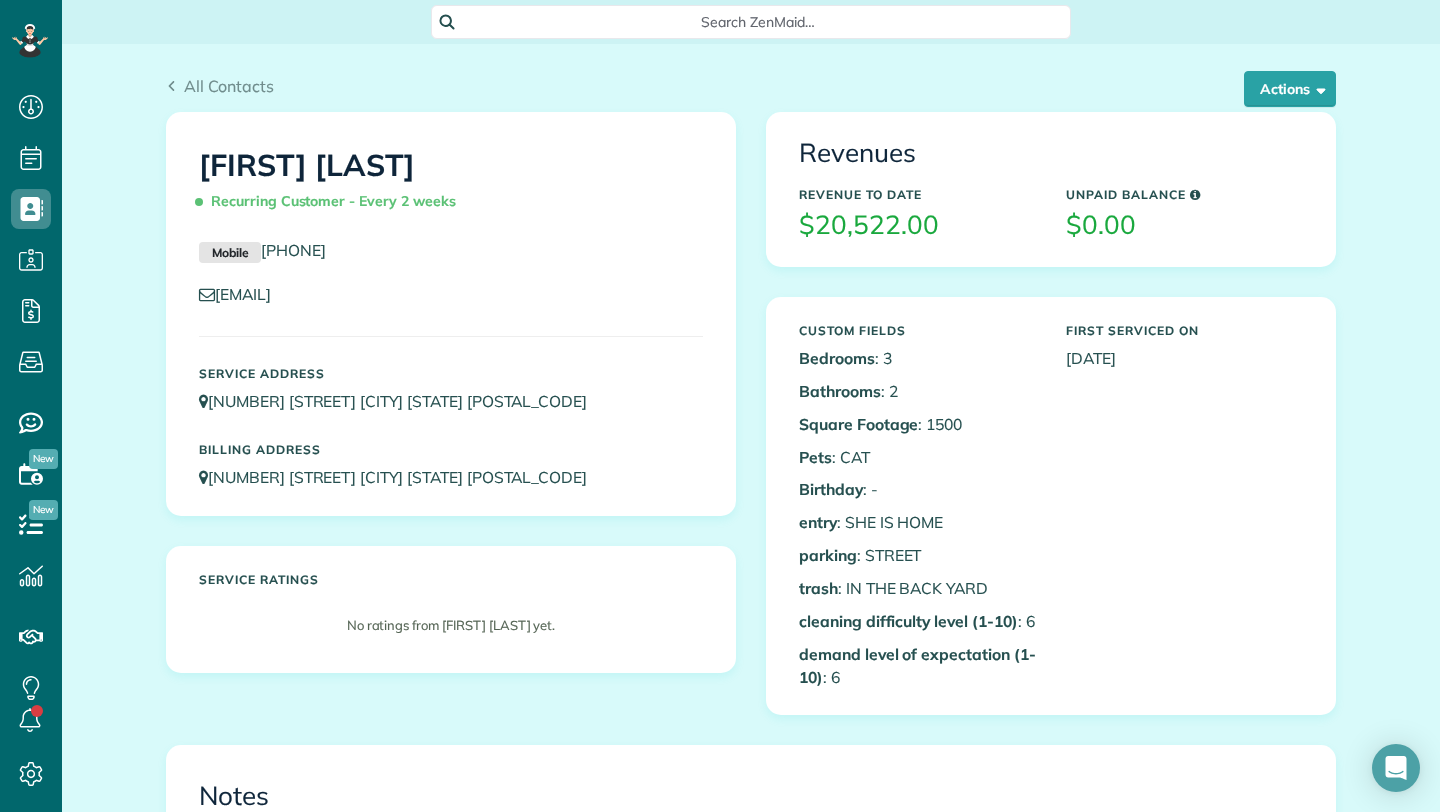 scroll, scrollTop: 0, scrollLeft: 0, axis: both 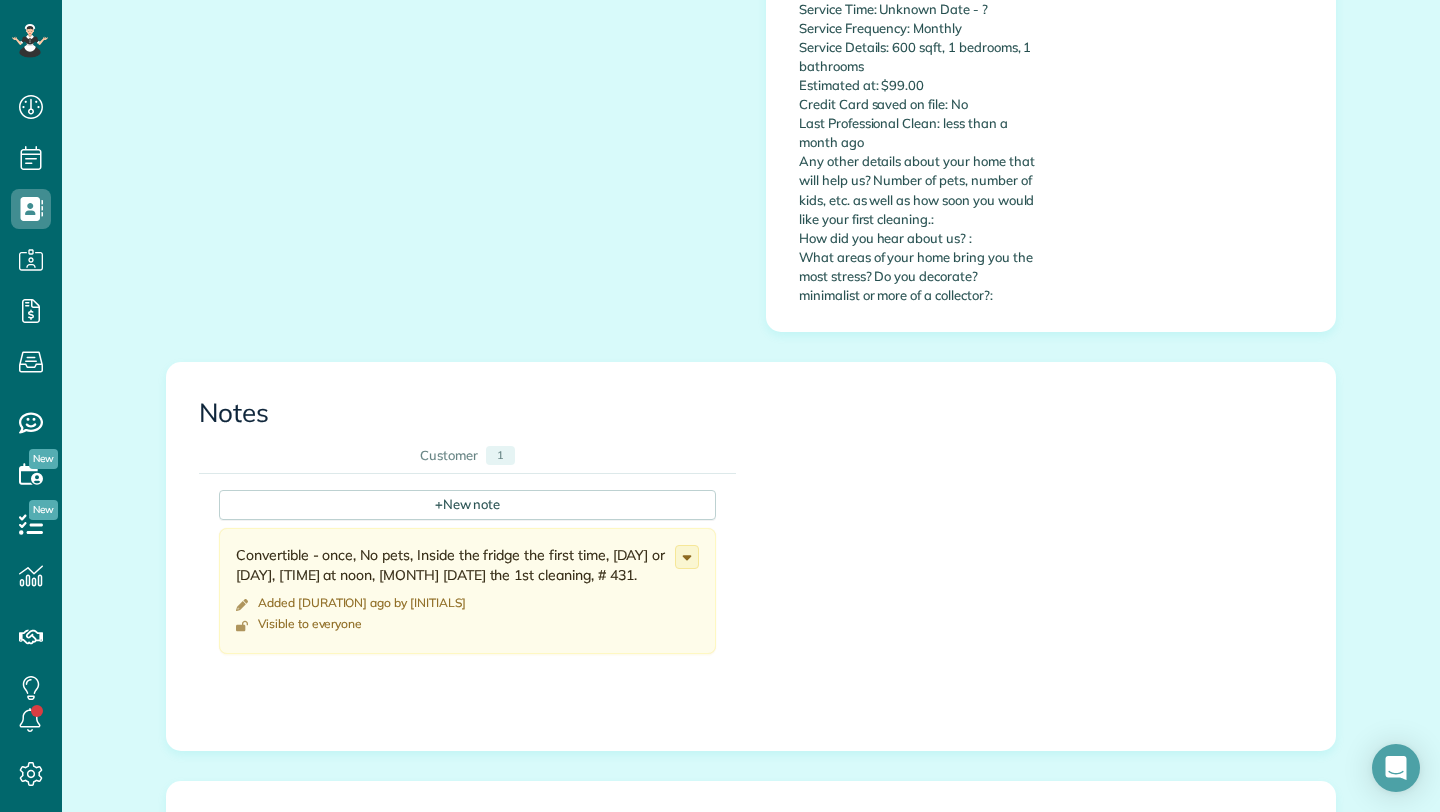 drag, startPoint x: 635, startPoint y: 578, endPoint x: 601, endPoint y: 573, distance: 34.36568 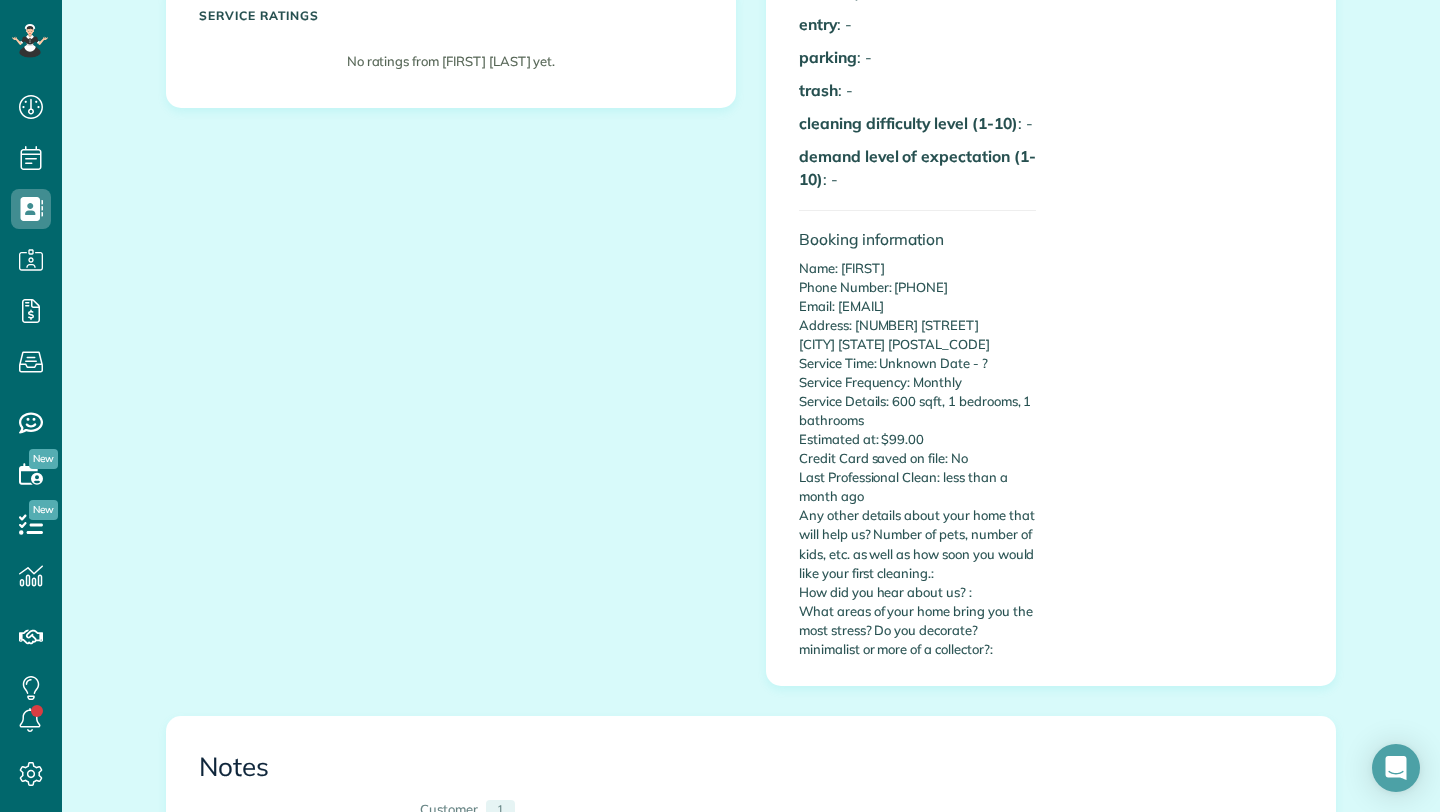 scroll, scrollTop: 0, scrollLeft: 0, axis: both 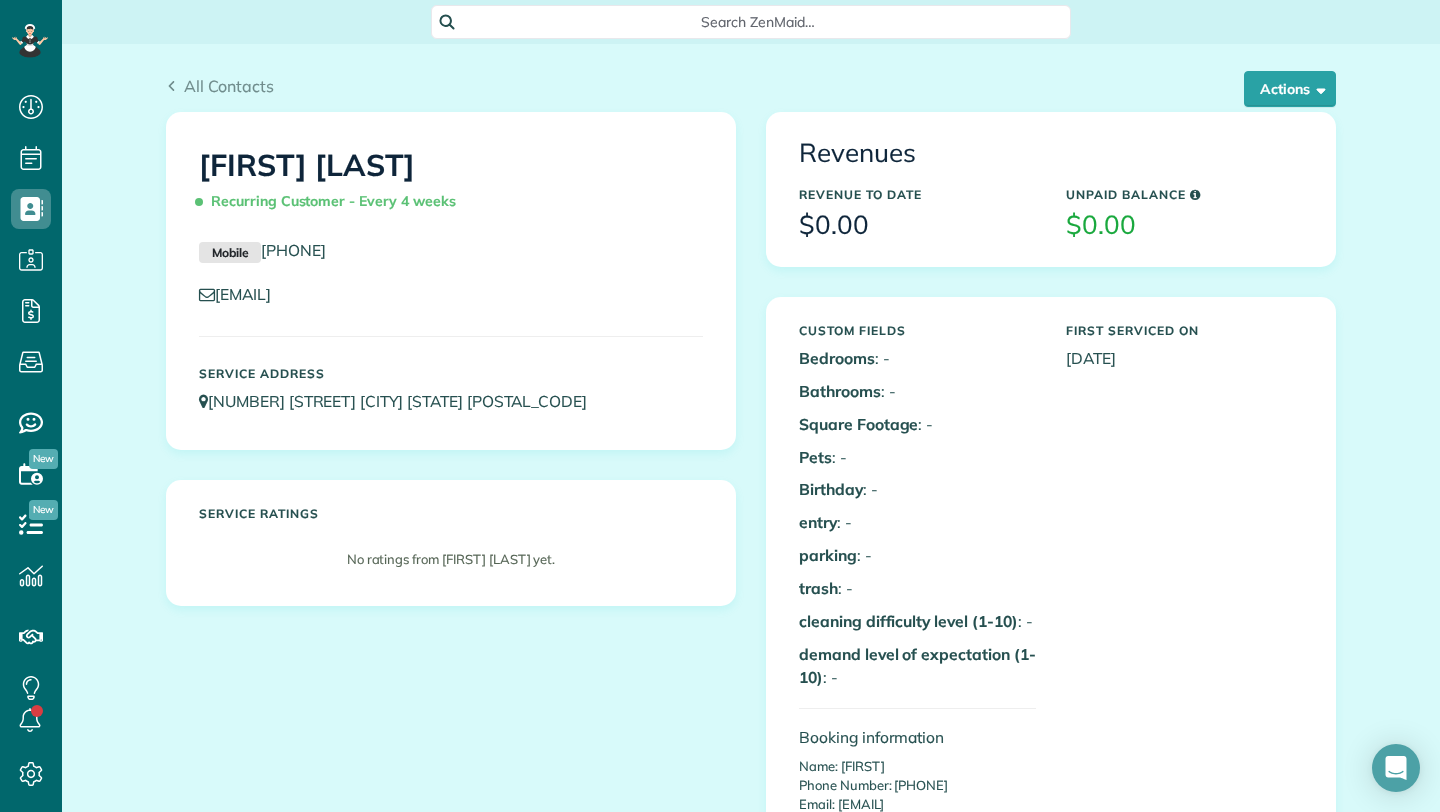 drag, startPoint x: 415, startPoint y: 295, endPoint x: 253, endPoint y: 316, distance: 163.35544 